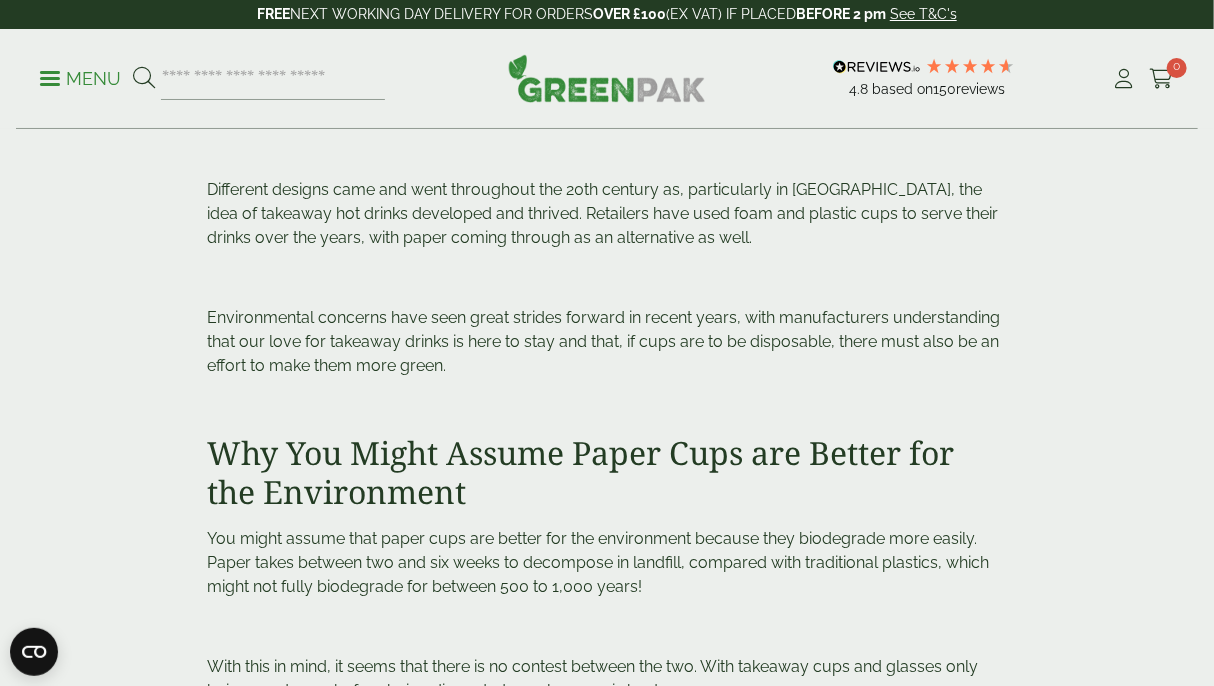 scroll, scrollTop: 0, scrollLeft: 0, axis: both 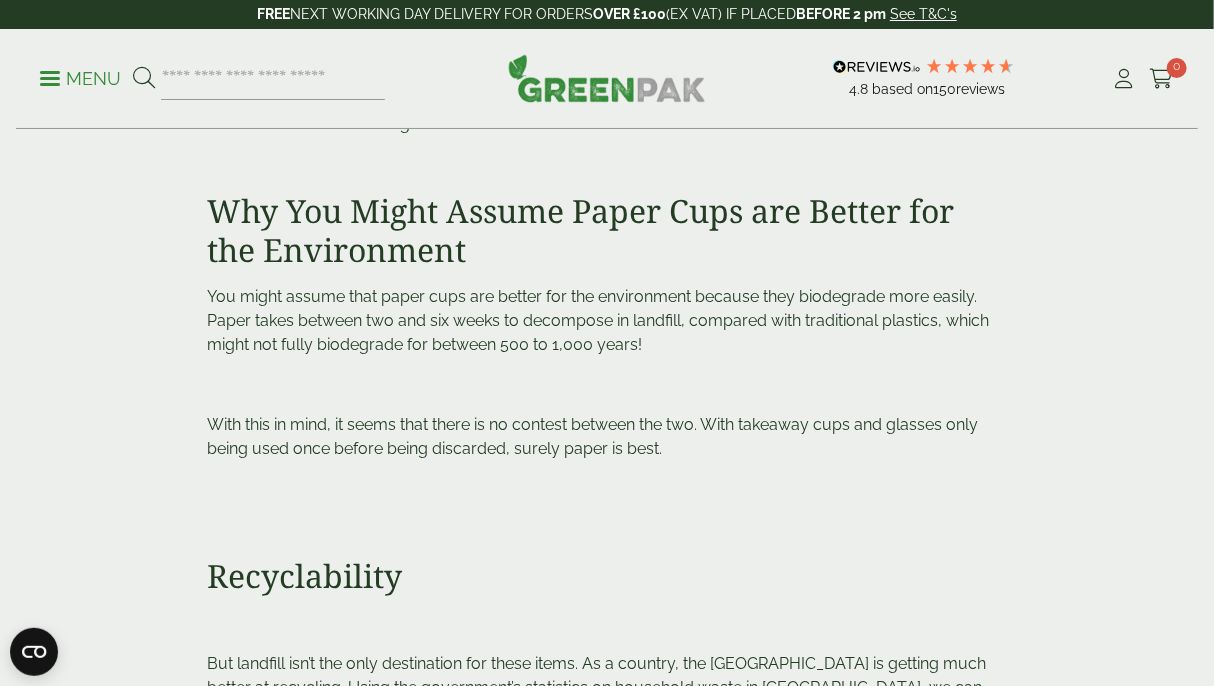 click on "You might assume that paper cups are better for the environment because they biodegrade more easily. Paper takes between two and six weeks to decompose in landfill, compared with traditional plastics, which might not fully biodegrade for between 500 to 1,000 years!" at bounding box center [598, 320] 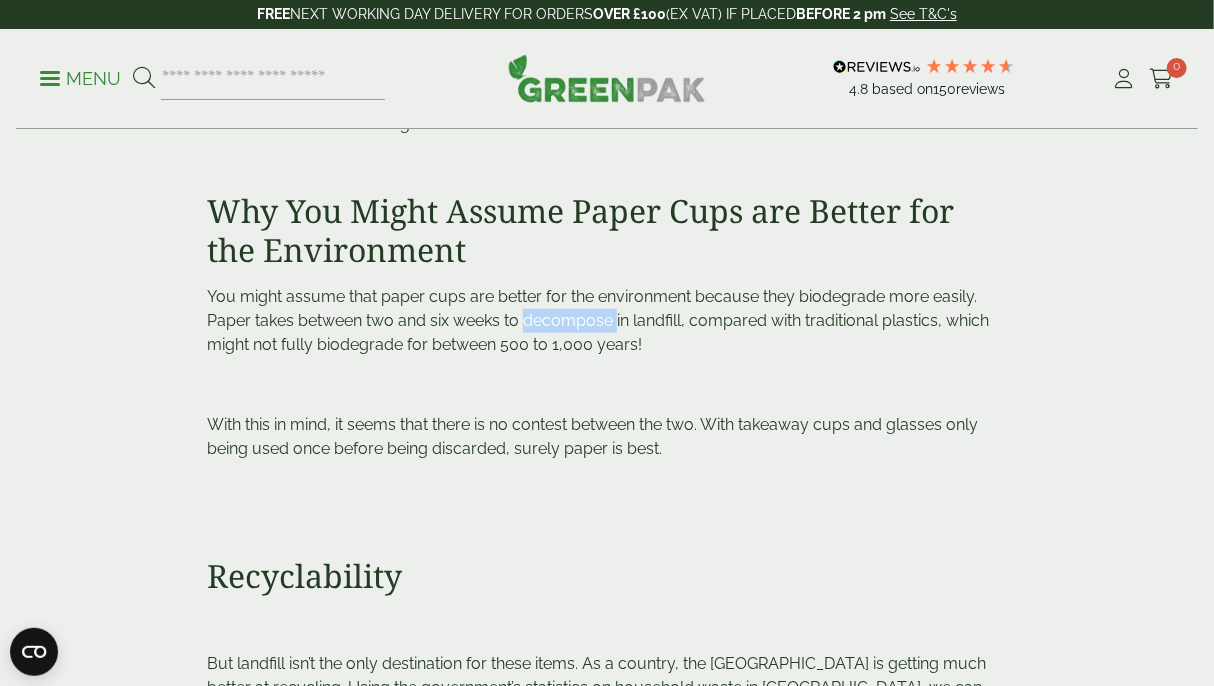click on "You might assume that paper cups are better for the environment because they biodegrade more easily. Paper takes between two and six weeks to decompose in landfill, compared with traditional plastics, which might not fully biodegrade for between 500 to 1,000 years!" at bounding box center (598, 320) 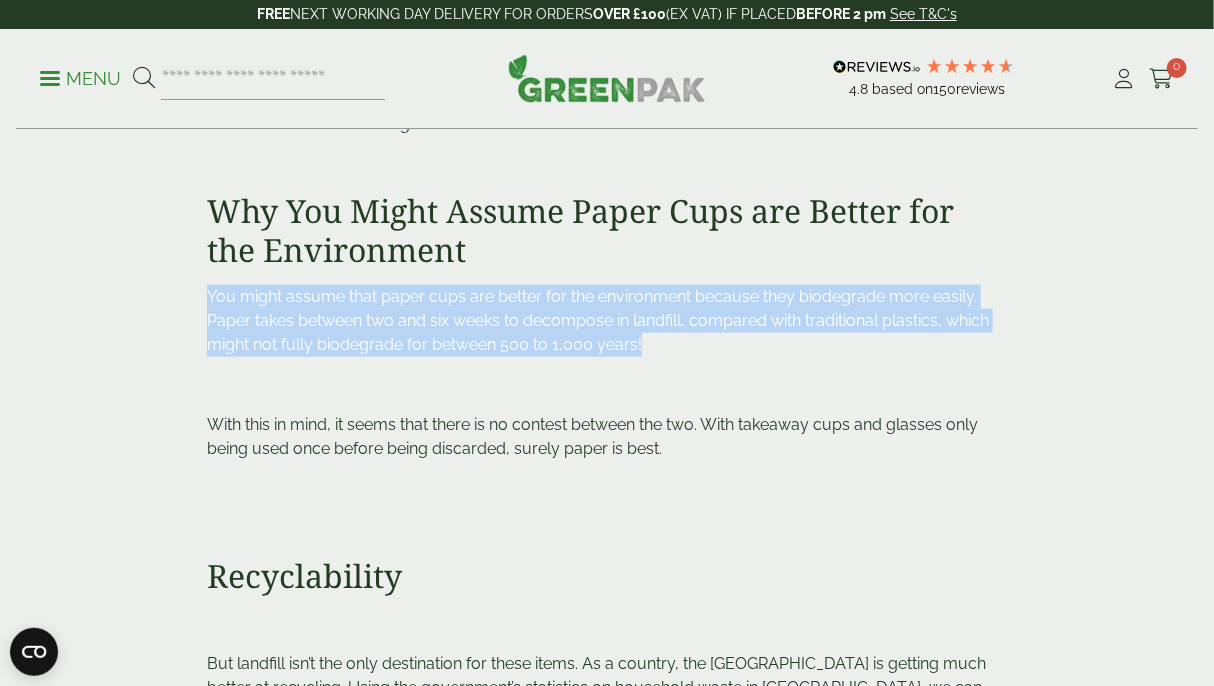 click on "You might assume that paper cups are better for the environment because they biodegrade more easily. Paper takes between two and six weeks to decompose in landfill, compared with traditional plastics, which might not fully biodegrade for between 500 to 1,000 years!" at bounding box center [598, 320] 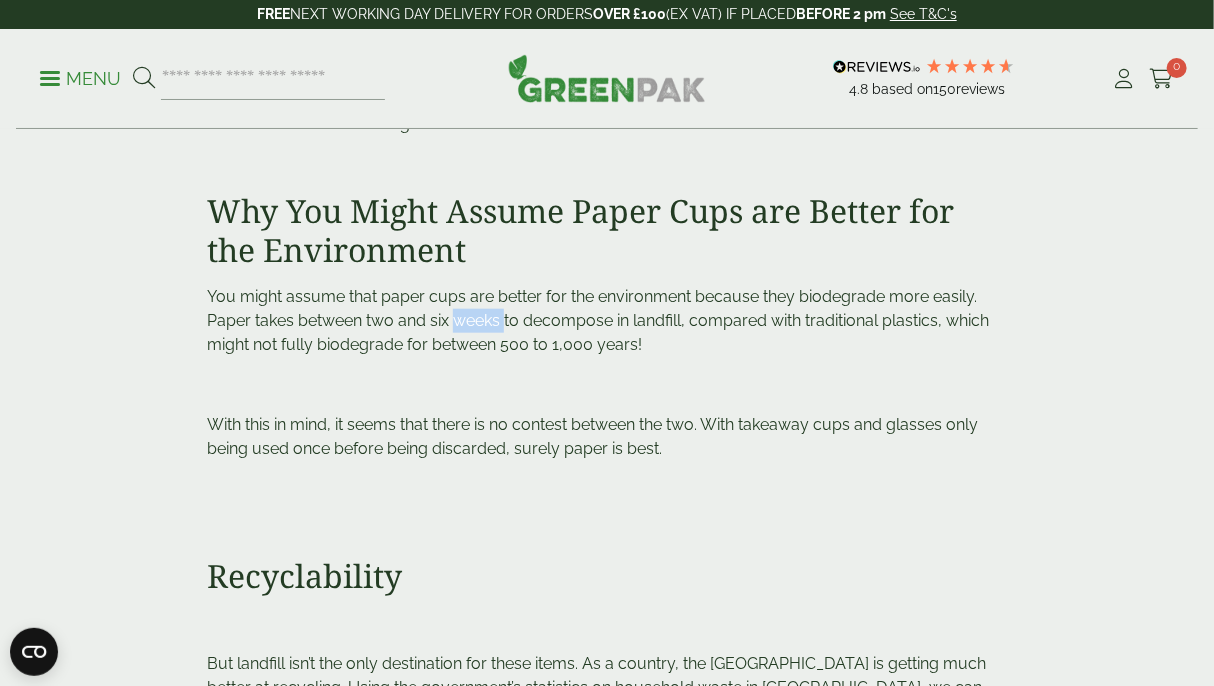 click on "You might assume that paper cups are better for the environment because they biodegrade more easily. Paper takes between two and six weeks to decompose in landfill, compared with traditional plastics, which might not fully biodegrade for between 500 to 1,000 years!" at bounding box center [598, 320] 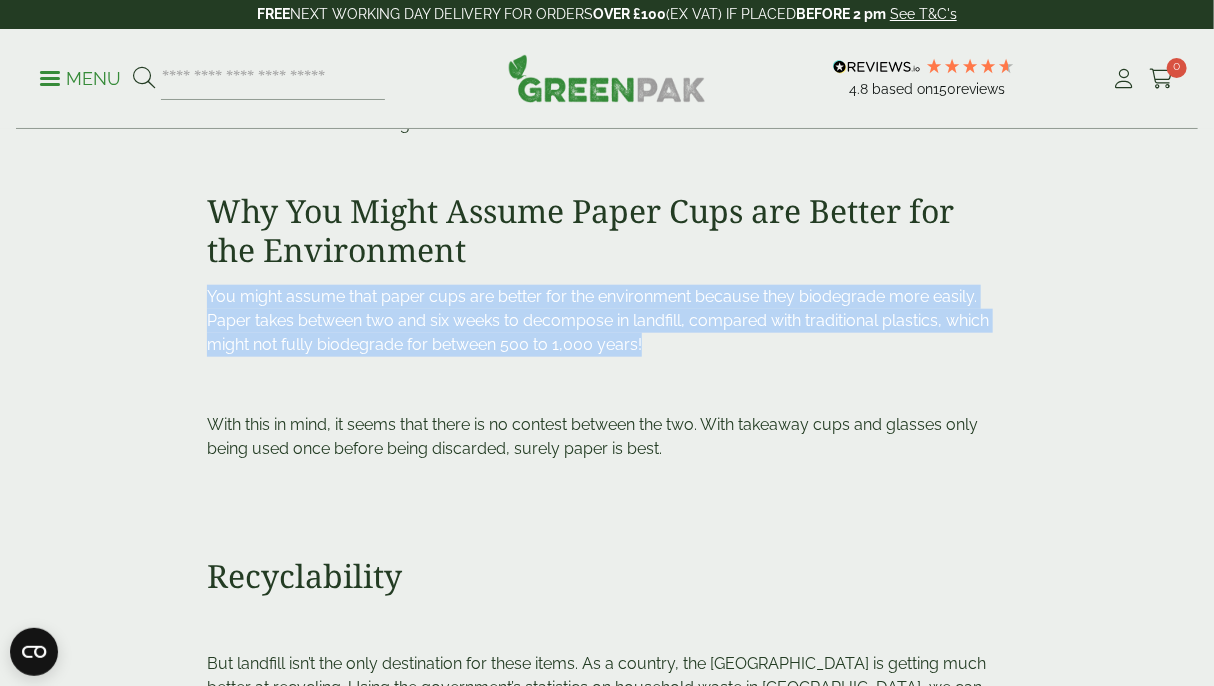 click on "You might assume that paper cups are better for the environment because they biodegrade more easily. Paper takes between two and six weeks to decompose in landfill, compared with traditional plastics, which might not fully biodegrade for between 500 to 1,000 years!" at bounding box center (598, 320) 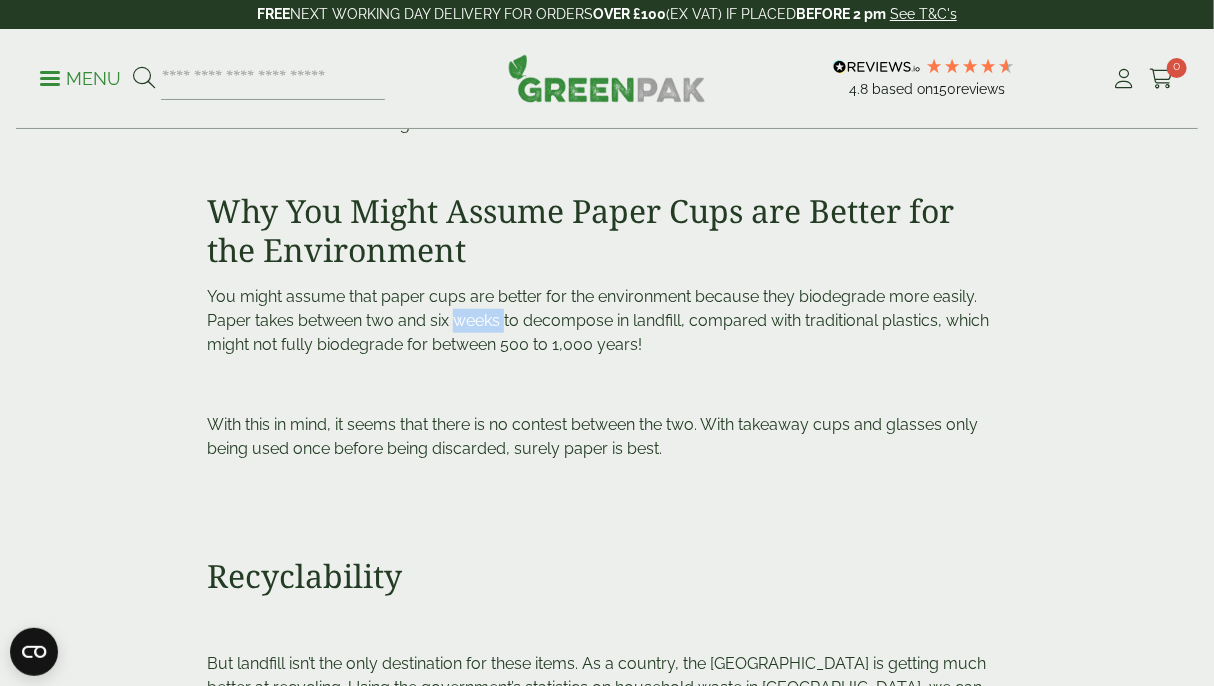 click on "You might assume that paper cups are better for the environment because they biodegrade more easily. Paper takes between two and six weeks to decompose in landfill, compared with traditional plastics, which might not fully biodegrade for between 500 to 1,000 years!" at bounding box center [598, 320] 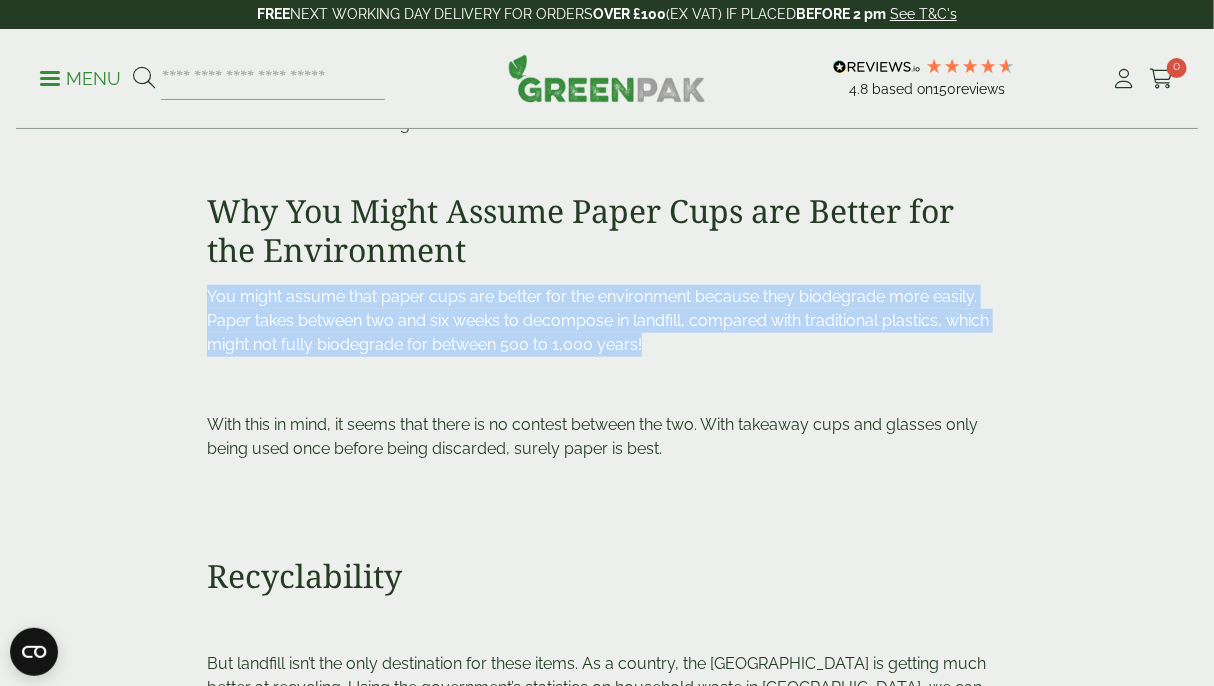 click on "You might assume that paper cups are better for the environment because they biodegrade more easily. Paper takes between two and six weeks to decompose in landfill, compared with traditional plastics, which might not fully biodegrade for between 500 to 1,000 years!" at bounding box center (598, 320) 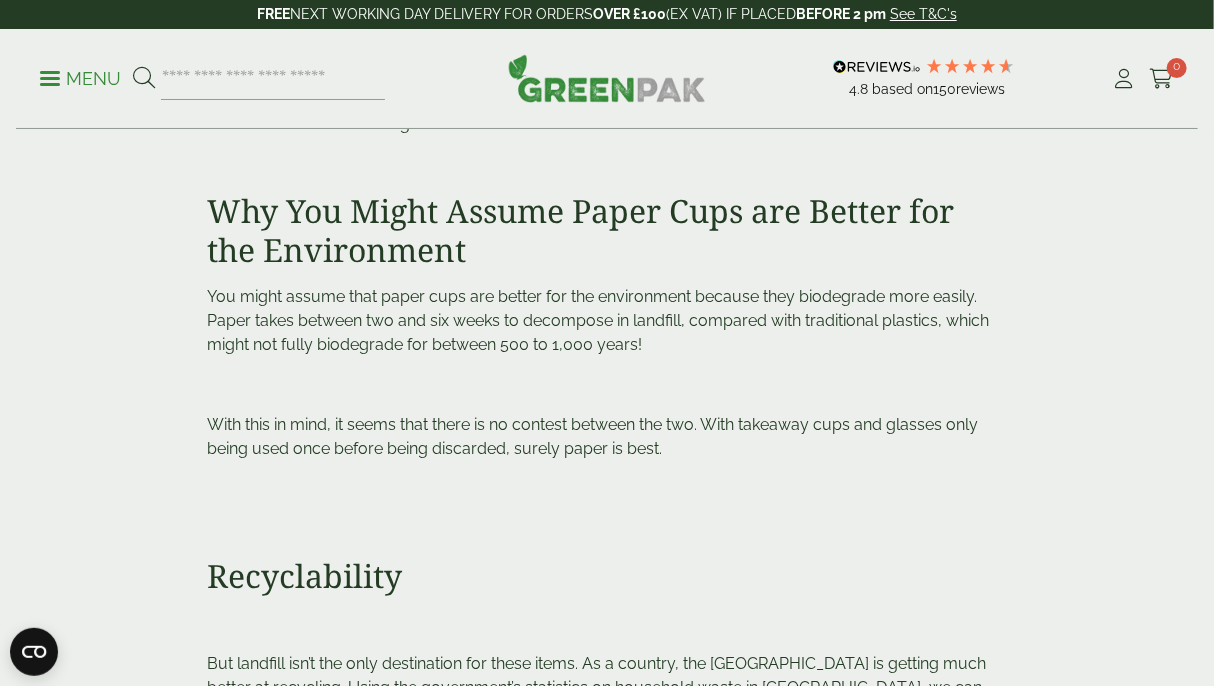 click on "With this in mind, it seems that there is no contest between the two. With takeaway cups and glasses only being used once before being discarded, surely paper is best." at bounding box center [592, 436] 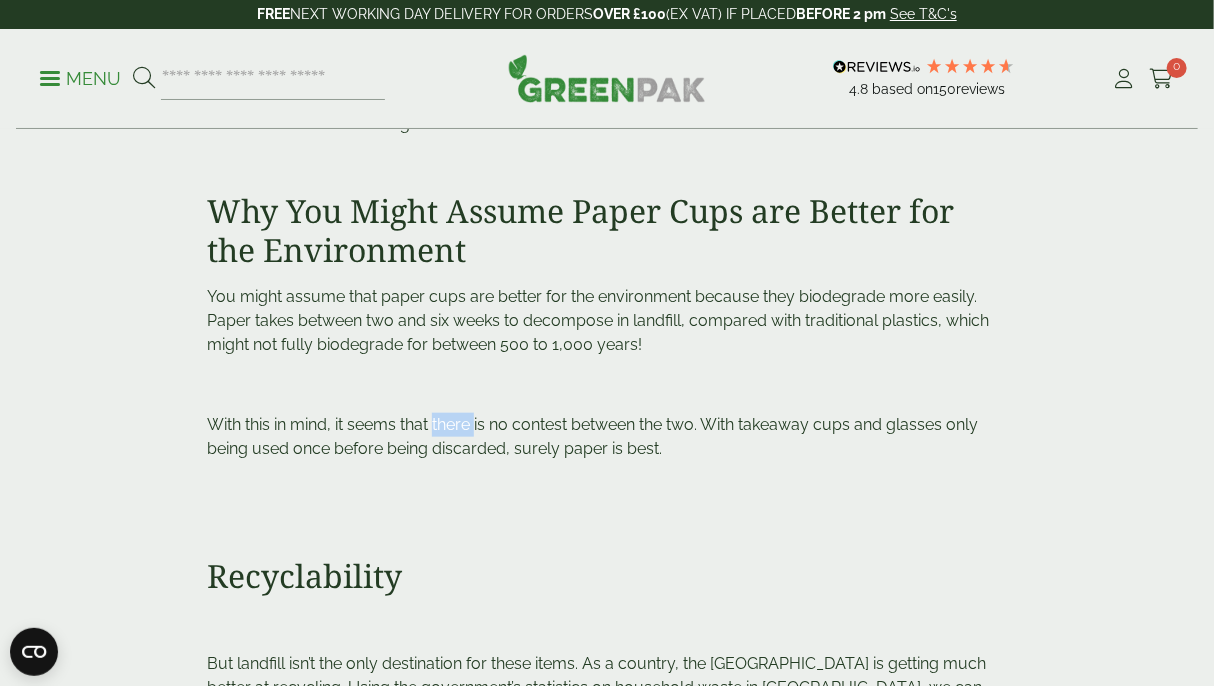 click on "With this in mind, it seems that there is no contest between the two. With takeaway cups and glasses only being used once before being discarded, surely paper is best." at bounding box center [592, 436] 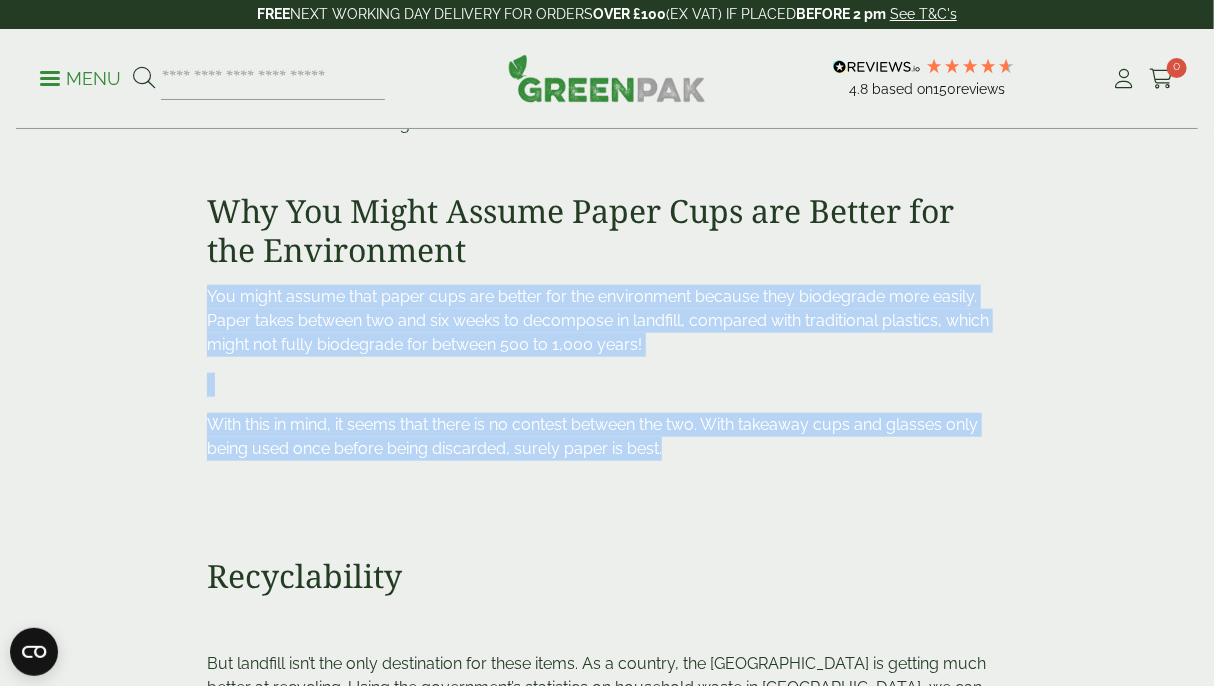 drag, startPoint x: 468, startPoint y: 433, endPoint x: 450, endPoint y: 333, distance: 101.607086 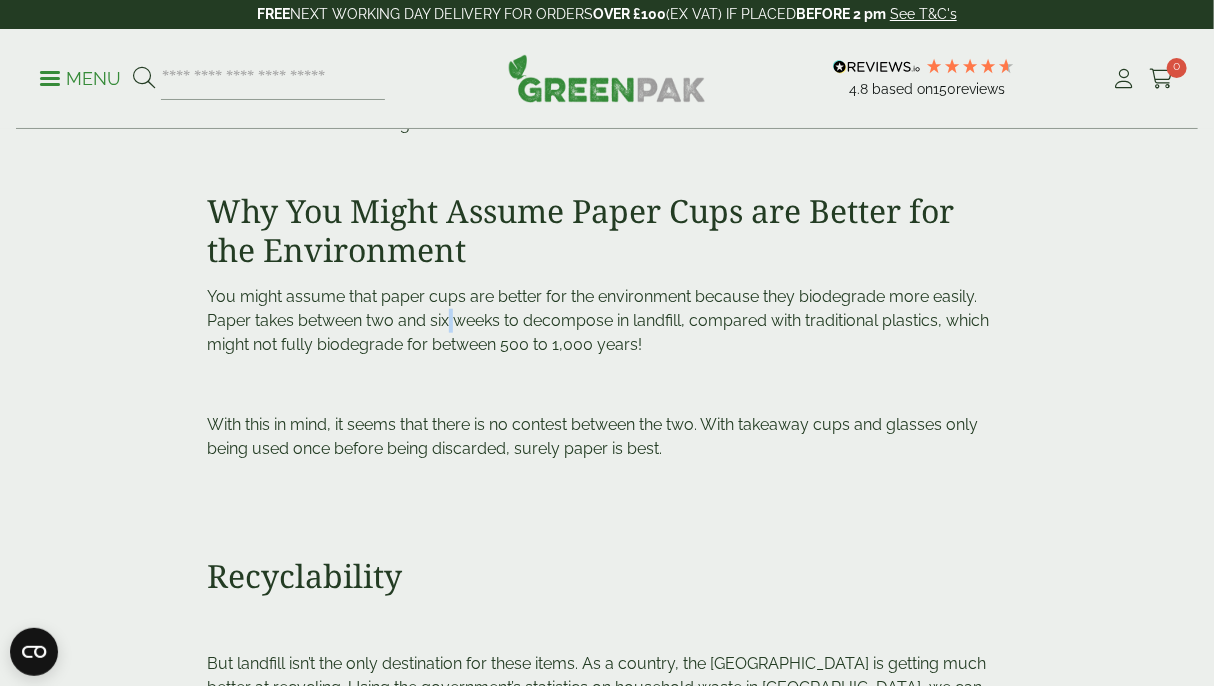 click on "You might assume that paper cups are better for the environment because they biodegrade more easily. Paper takes between two and six weeks to decompose in landfill, compared with traditional plastics, which might not fully biodegrade for between 500 to 1,000 years!" at bounding box center (607, 321) 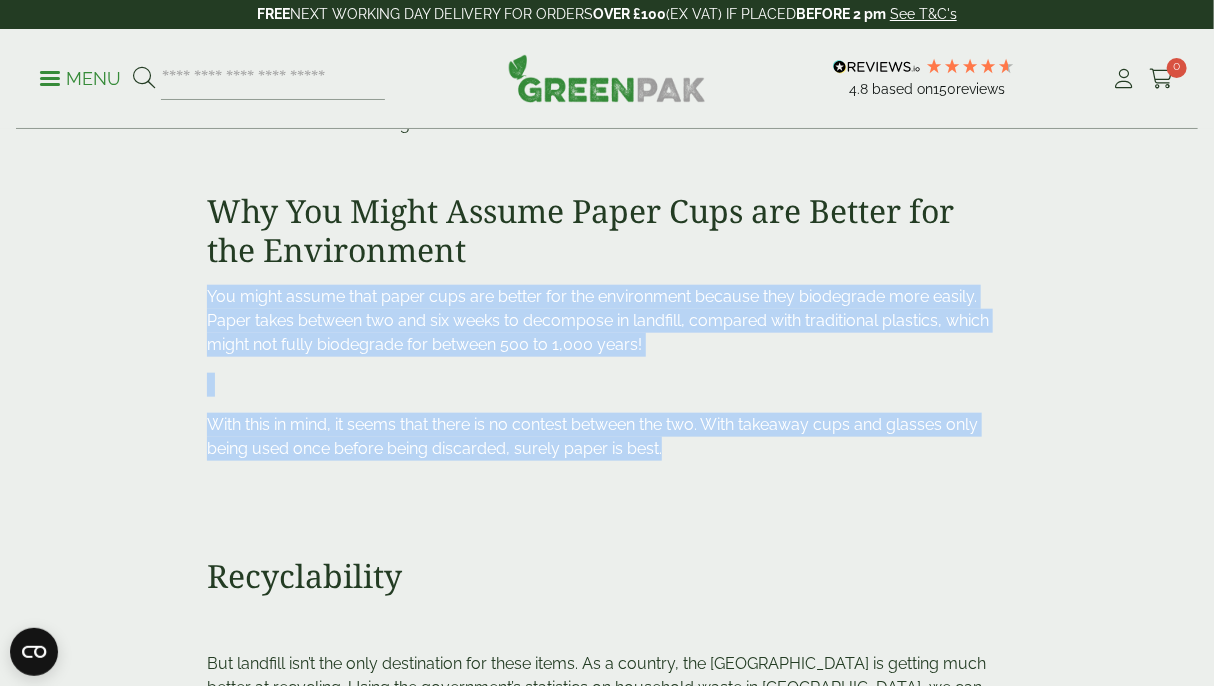 drag, startPoint x: 450, startPoint y: 333, endPoint x: 457, endPoint y: 421, distance: 88.27797 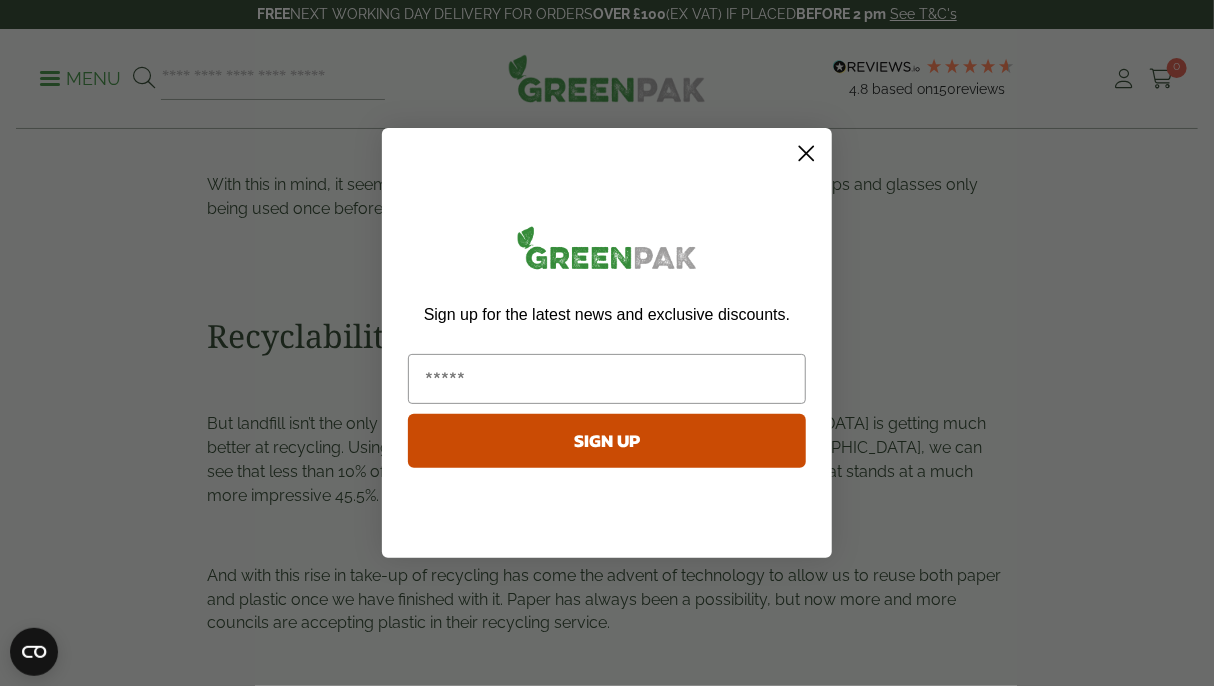 scroll, scrollTop: 904, scrollLeft: 0, axis: vertical 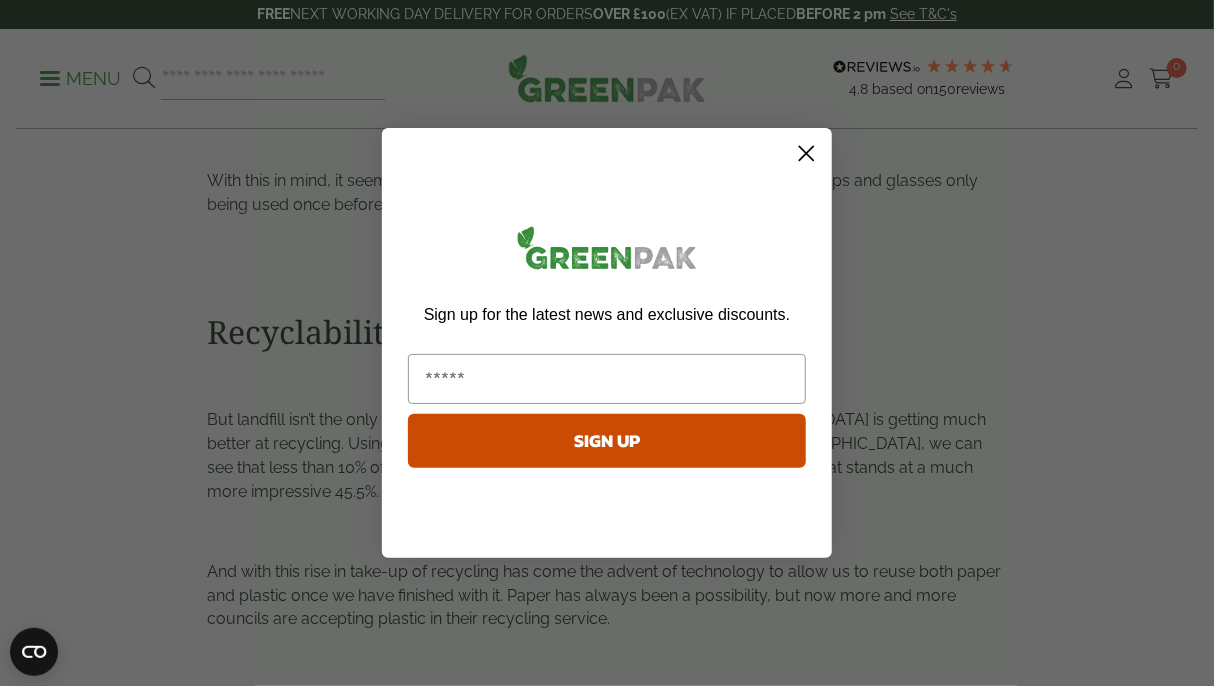click 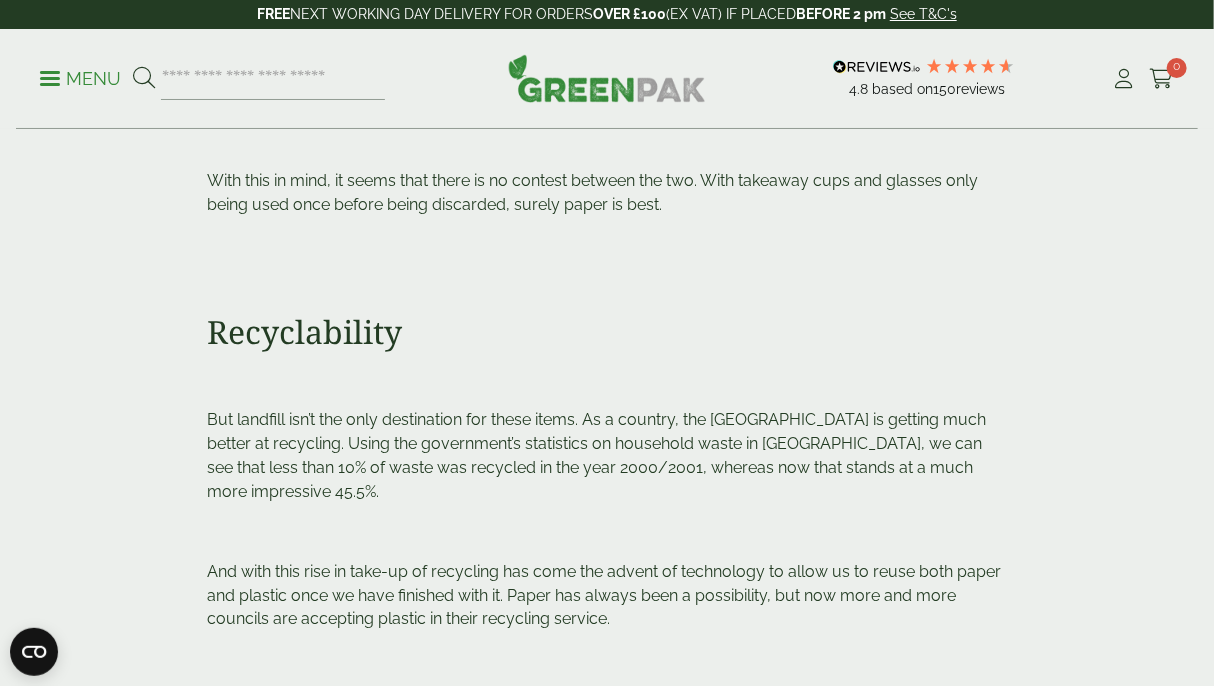 click on "But landfill isn’t the only destination for these items. As a country, the [GEOGRAPHIC_DATA] is getting much better at recycling. Using the government’s statistics on household waste in [GEOGRAPHIC_DATA], we can see that less than 10% of waste was recycled in the year 2000/2001, whereas now that stands at a much more impressive 45.5%." at bounding box center [596, 455] 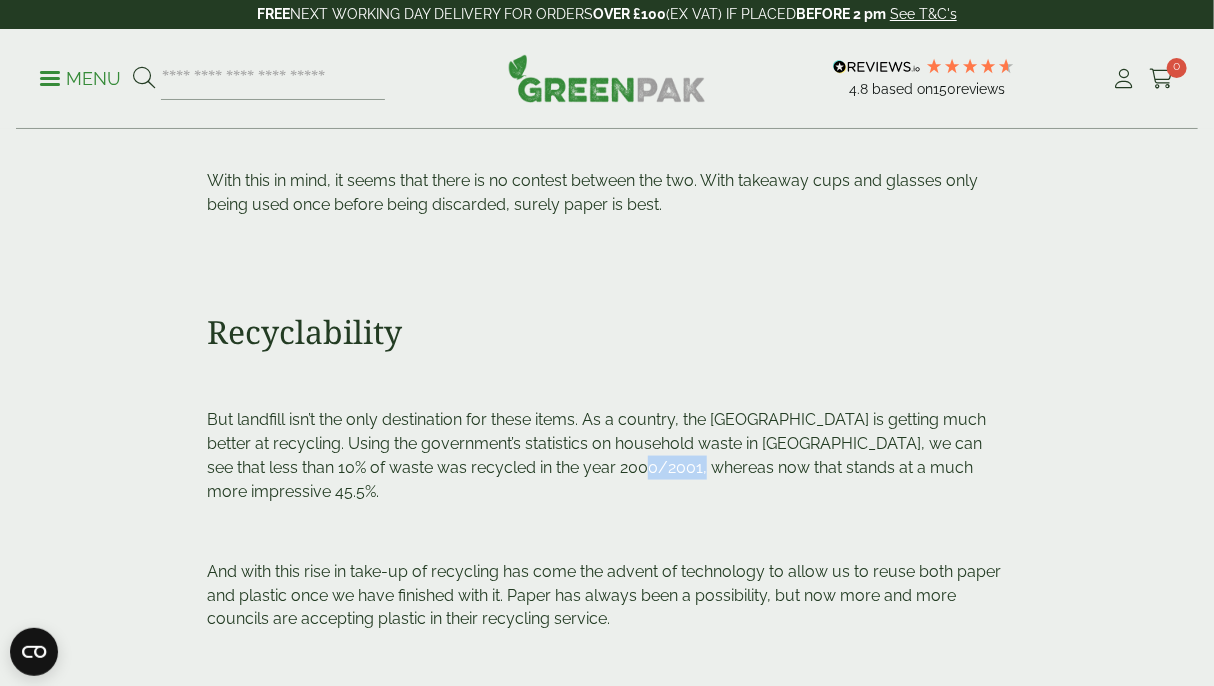 click on "But landfill isn’t the only destination for these items. As a country, the [GEOGRAPHIC_DATA] is getting much better at recycling. Using the government’s statistics on household waste in [GEOGRAPHIC_DATA], we can see that less than 10% of waste was recycled in the year 2000/2001, whereas now that stands at a much more impressive 45.5%." at bounding box center [596, 455] 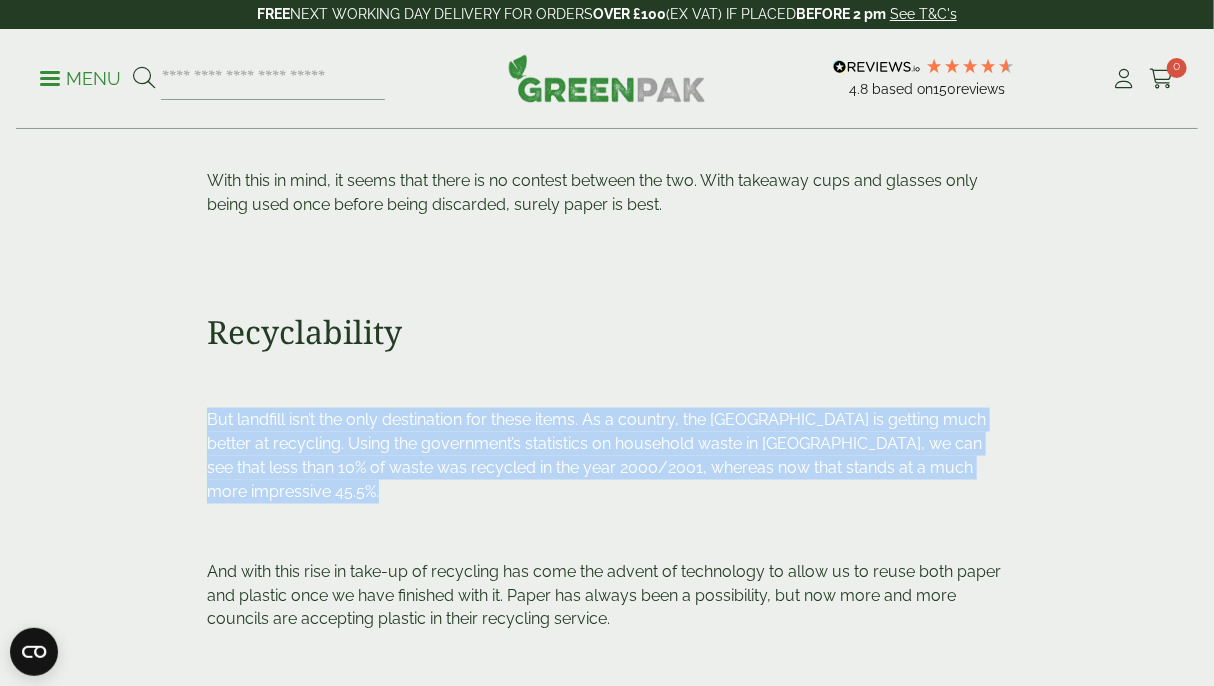 drag, startPoint x: 617, startPoint y: 477, endPoint x: 596, endPoint y: 393, distance: 86.58522 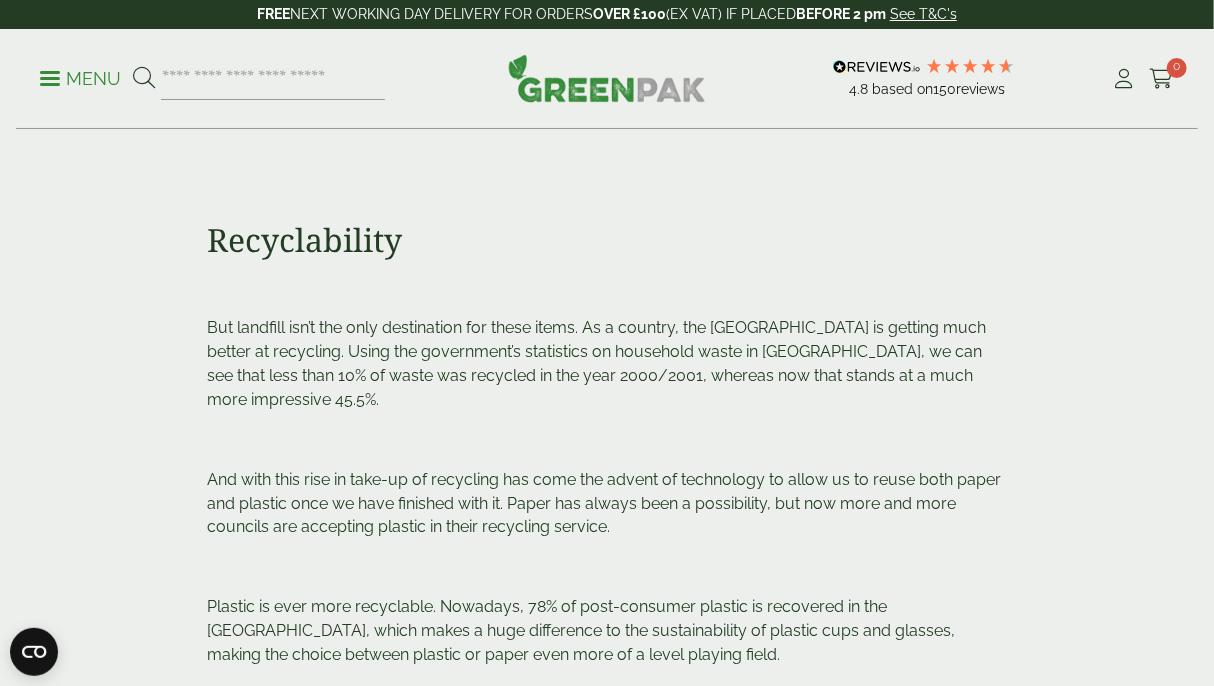 scroll, scrollTop: 998, scrollLeft: 0, axis: vertical 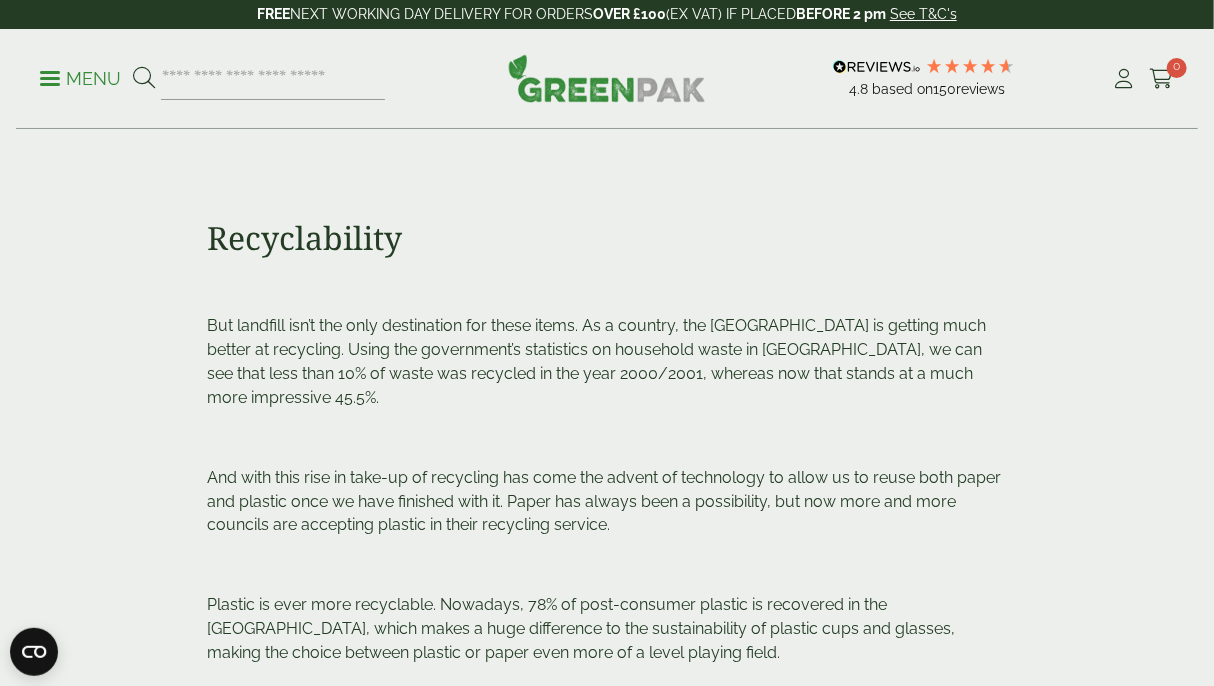 click on "And with this rise in take-up of recycling has come the advent of technology to allow us to reuse both paper and plastic once we have finished with it. Paper has always been a possibility, but now more and more councils are accepting plastic in their recycling service." at bounding box center (607, 502) 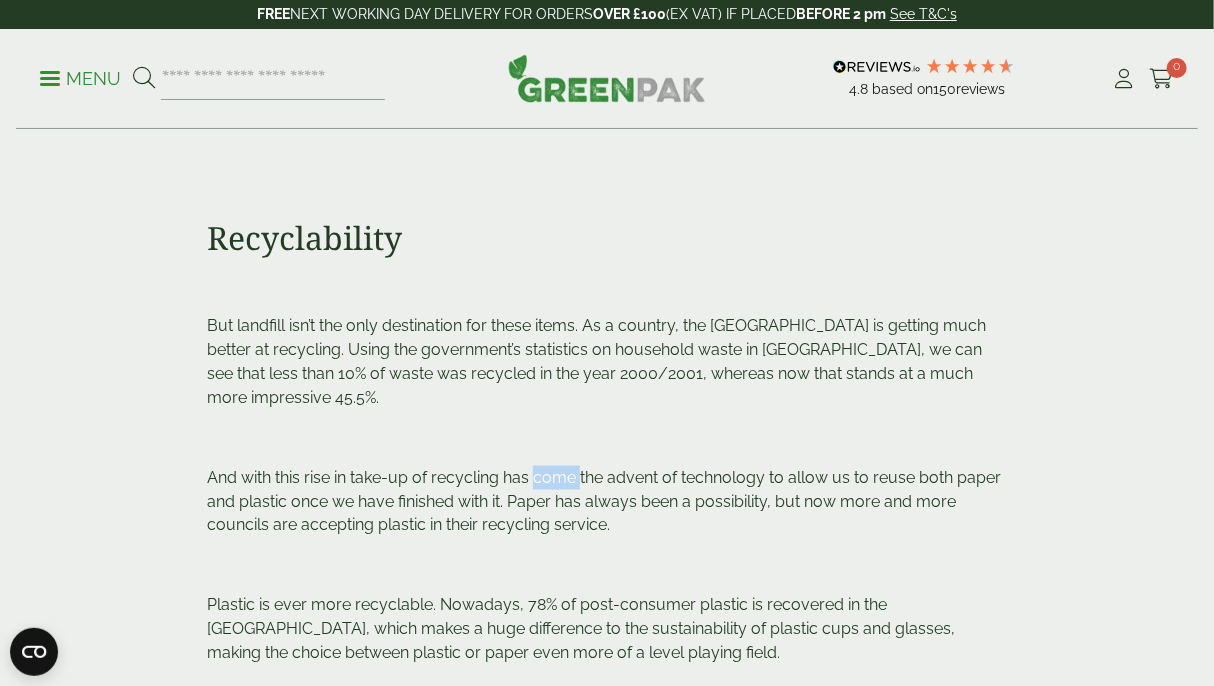 click on "And with this rise in take-up of recycling has come the advent of technology to allow us to reuse both paper and plastic once we have finished with it. Paper has always been a possibility, but now more and more councils are accepting plastic in their recycling service." at bounding box center (607, 502) 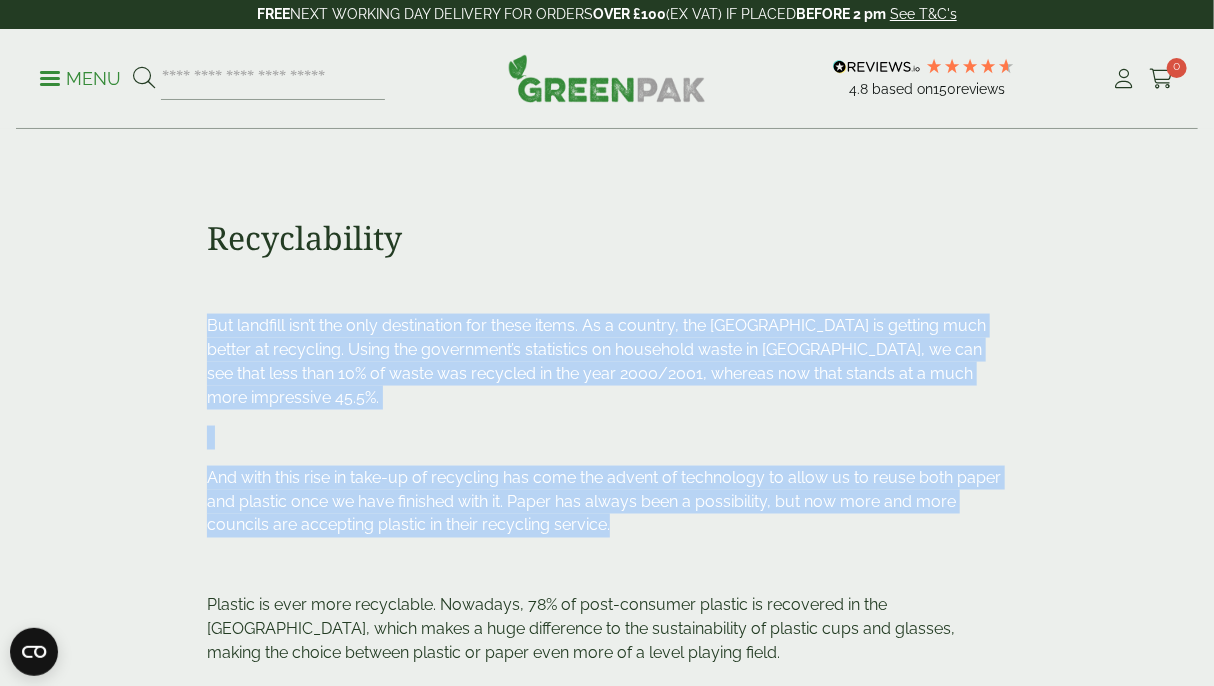 drag, startPoint x: 551, startPoint y: 464, endPoint x: 551, endPoint y: 374, distance: 90 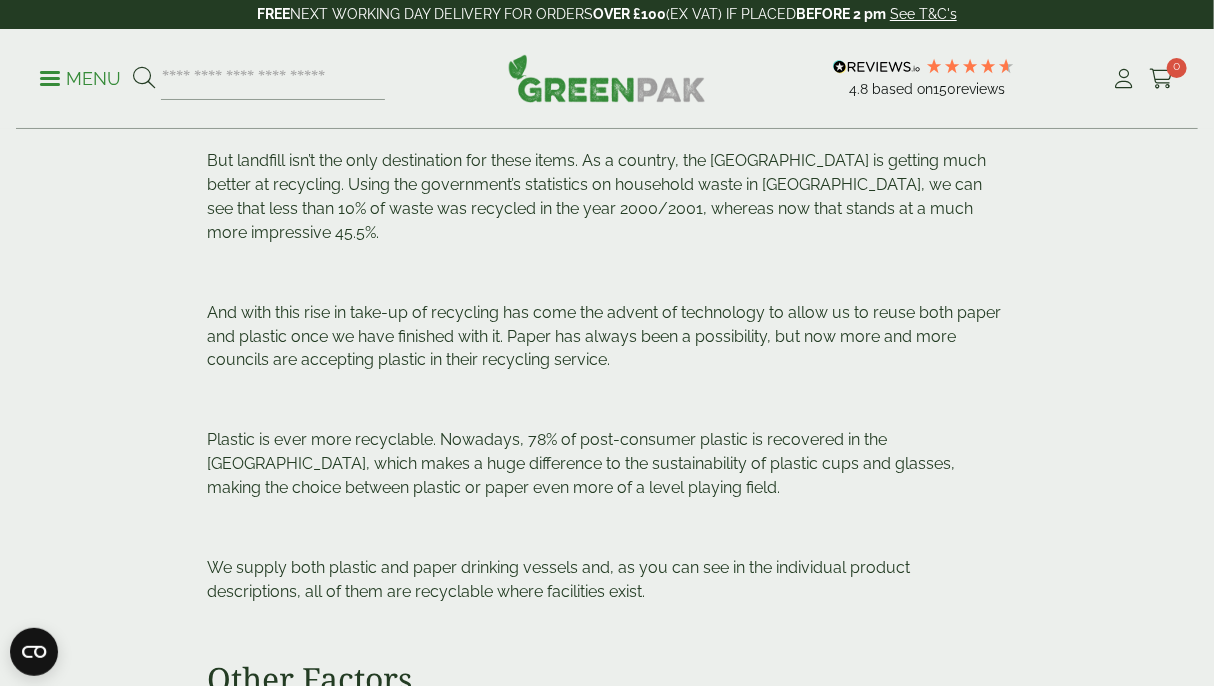 scroll, scrollTop: 1162, scrollLeft: 0, axis: vertical 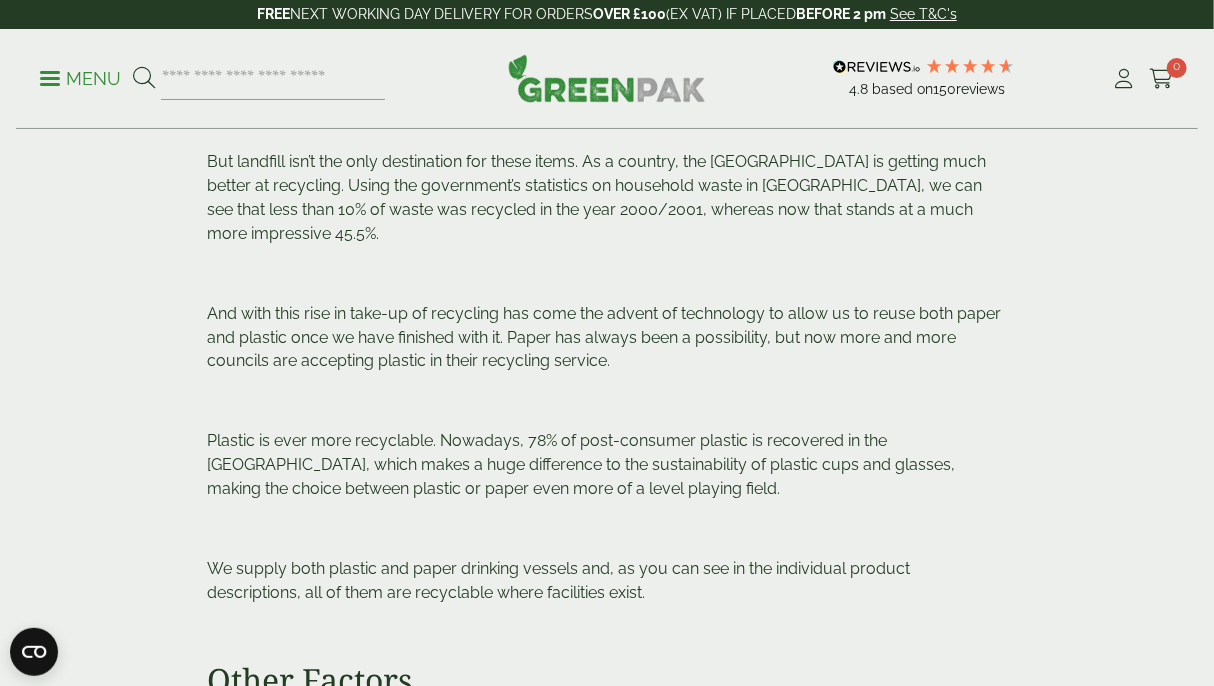 click on "Plastic is ever more recyclable. Nowadays, 78% of post-consumer plastic is recovered in the [GEOGRAPHIC_DATA], which makes a huge difference to the sustainability of plastic cups and glasses, making the choice between plastic or paper even more of a level playing field." at bounding box center (581, 465) 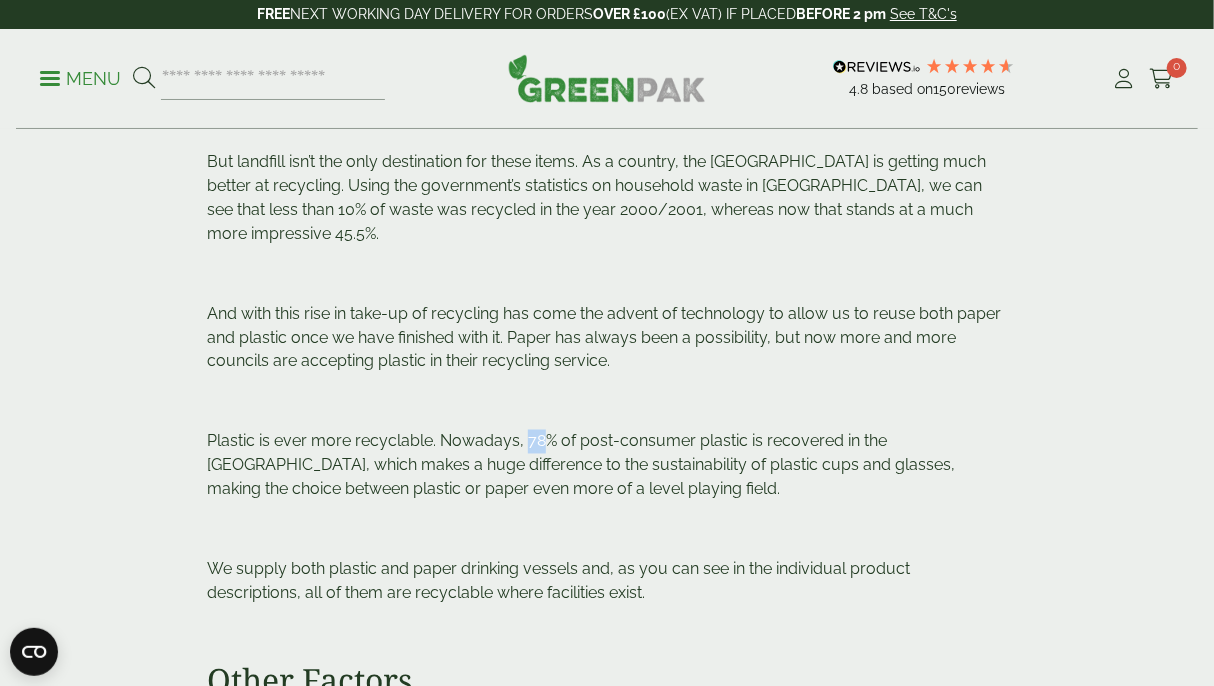 click on "Plastic is ever more recyclable. Nowadays, 78% of post-consumer plastic is recovered in the [GEOGRAPHIC_DATA], which makes a huge difference to the sustainability of plastic cups and glasses, making the choice between plastic or paper even more of a level playing field." at bounding box center (581, 465) 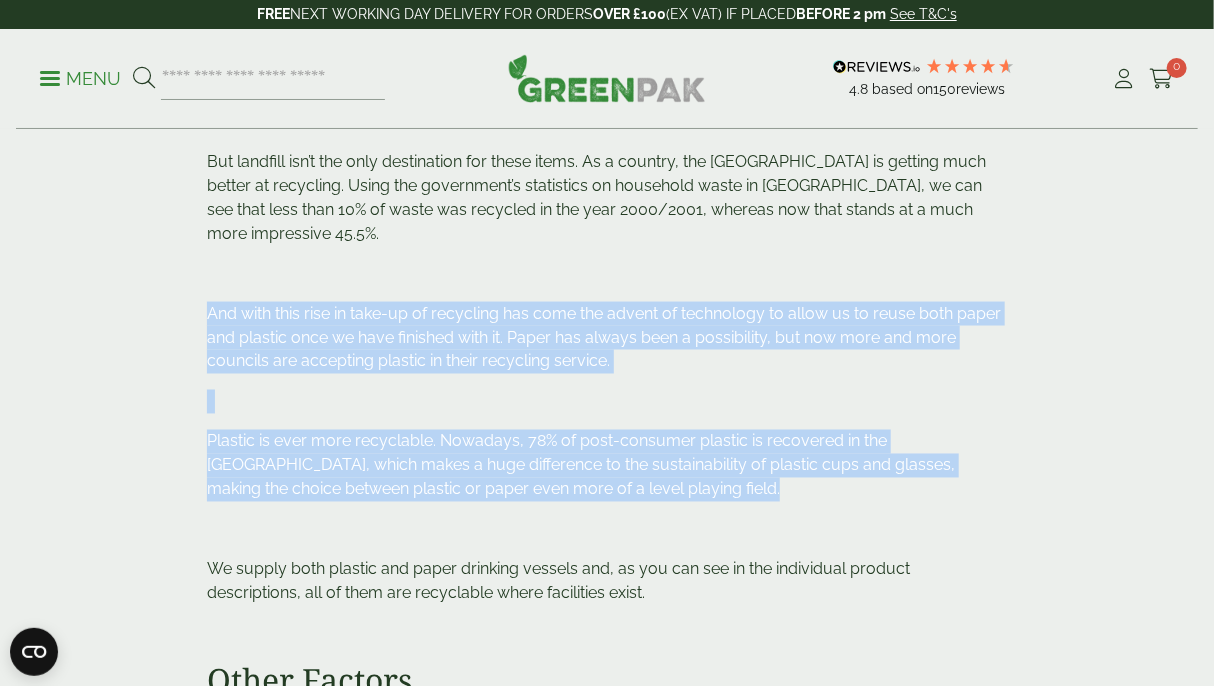 drag, startPoint x: 536, startPoint y: 426, endPoint x: 525, endPoint y: 318, distance: 108.55874 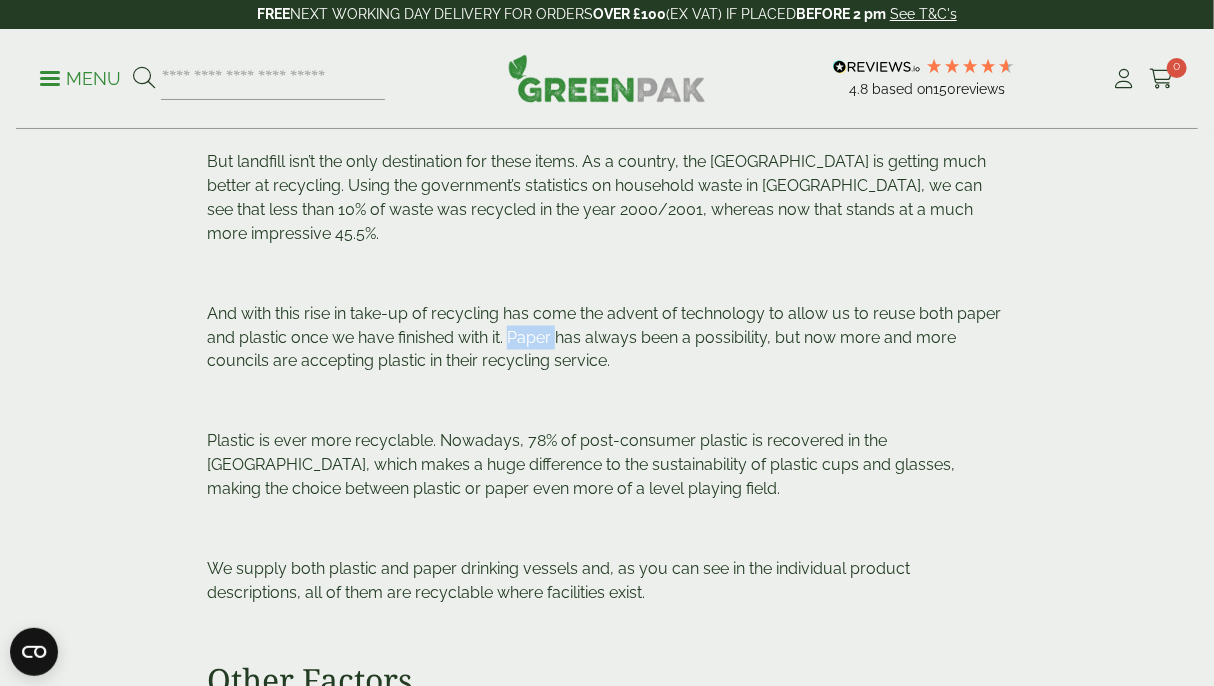 click on "And with this rise in take-up of recycling has come the advent of technology to allow us to reuse both paper and plastic once we have finished with it. Paper has always been a possibility, but now more and more councils are accepting plastic in their recycling service." at bounding box center [604, 337] 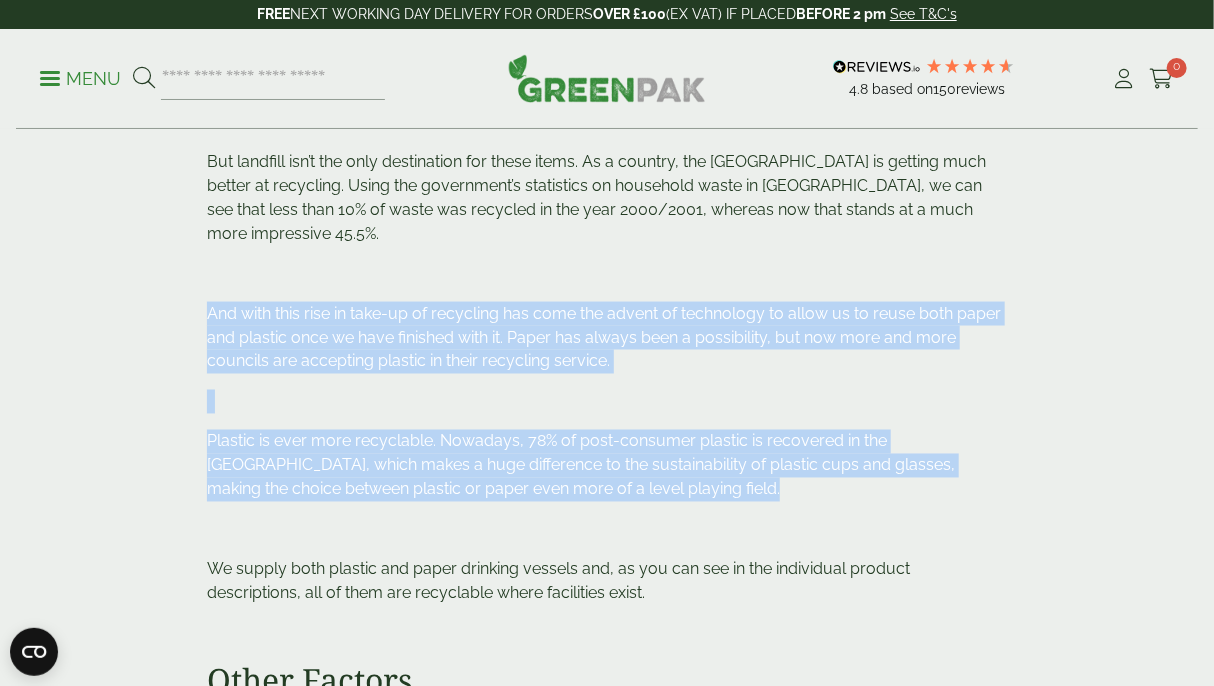drag, startPoint x: 525, startPoint y: 318, endPoint x: 520, endPoint y: 428, distance: 110.11358 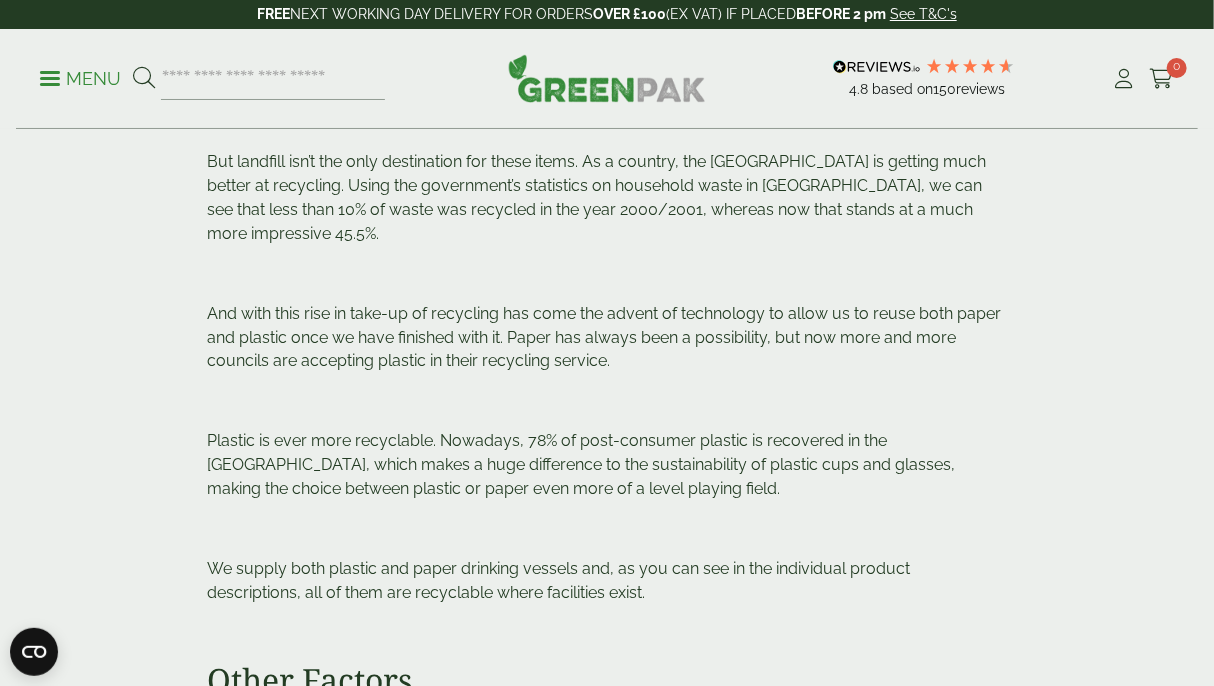 scroll, scrollTop: 1466, scrollLeft: 0, axis: vertical 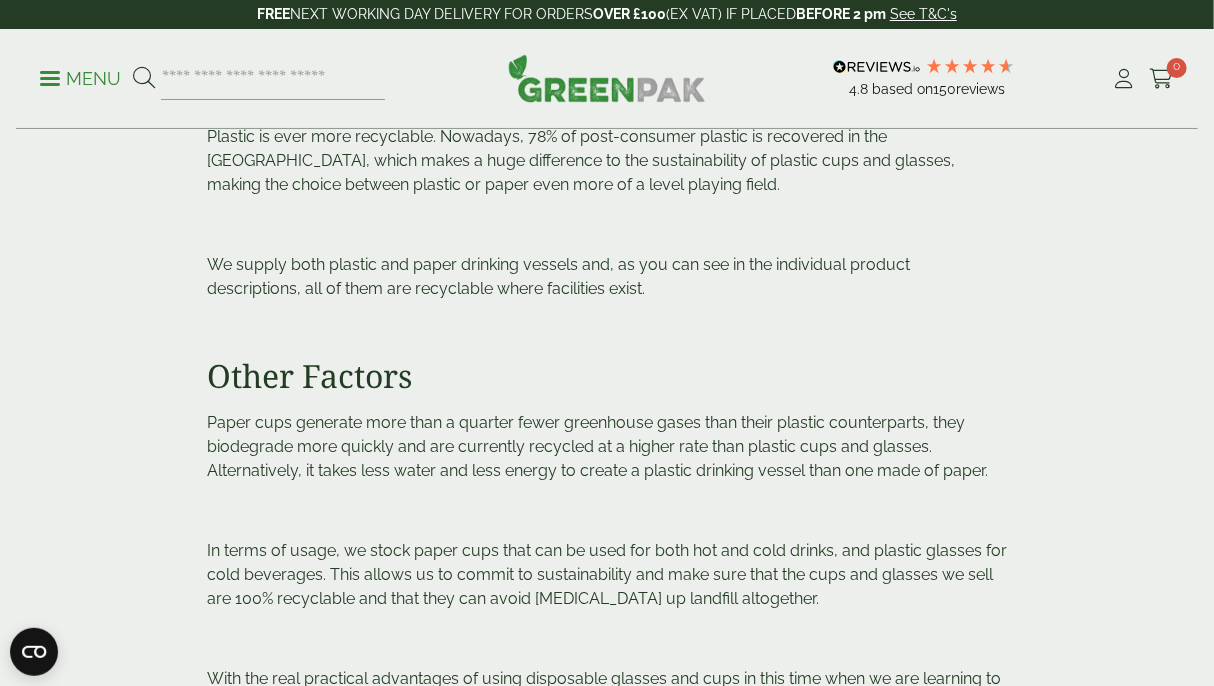 click on "Paper cups generate more than a quarter fewer greenhouse gases than their plastic counterparts, they biodegrade more quickly and are currently recycled at a higher rate than plastic cups and glasses. Alternatively, it takes less water and less energy to create a plastic drinking vessel than one made of paper." at bounding box center [597, 447] 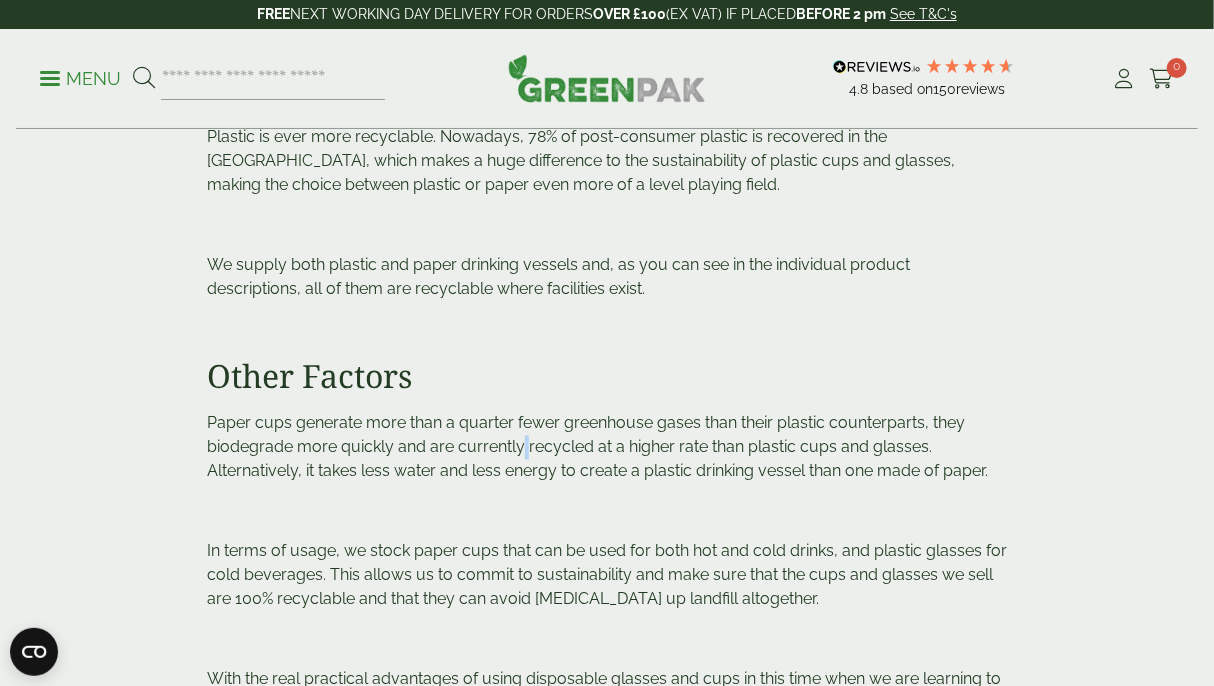 click on "Paper cups generate more than a quarter fewer greenhouse gases than their plastic counterparts, they biodegrade more quickly and are currently recycled at a higher rate than plastic cups and glasses. Alternatively, it takes less water and less energy to create a plastic drinking vessel than one made of paper." at bounding box center (597, 447) 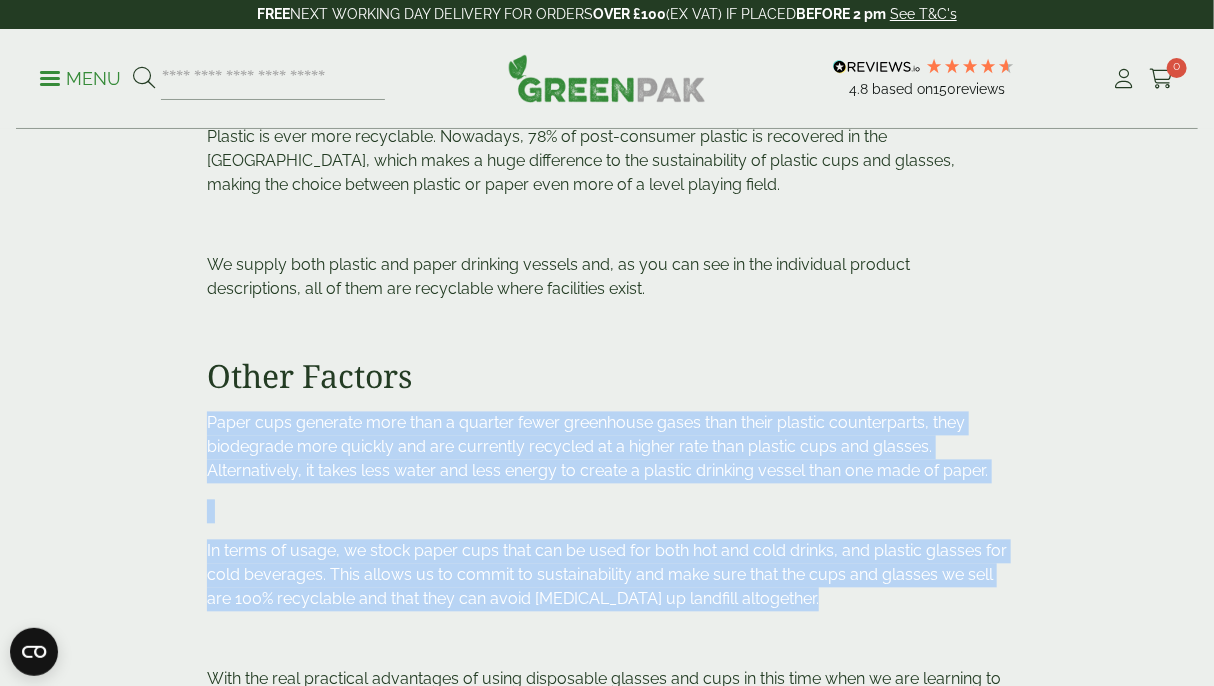 drag, startPoint x: 520, startPoint y: 428, endPoint x: 516, endPoint y: 533, distance: 105.076164 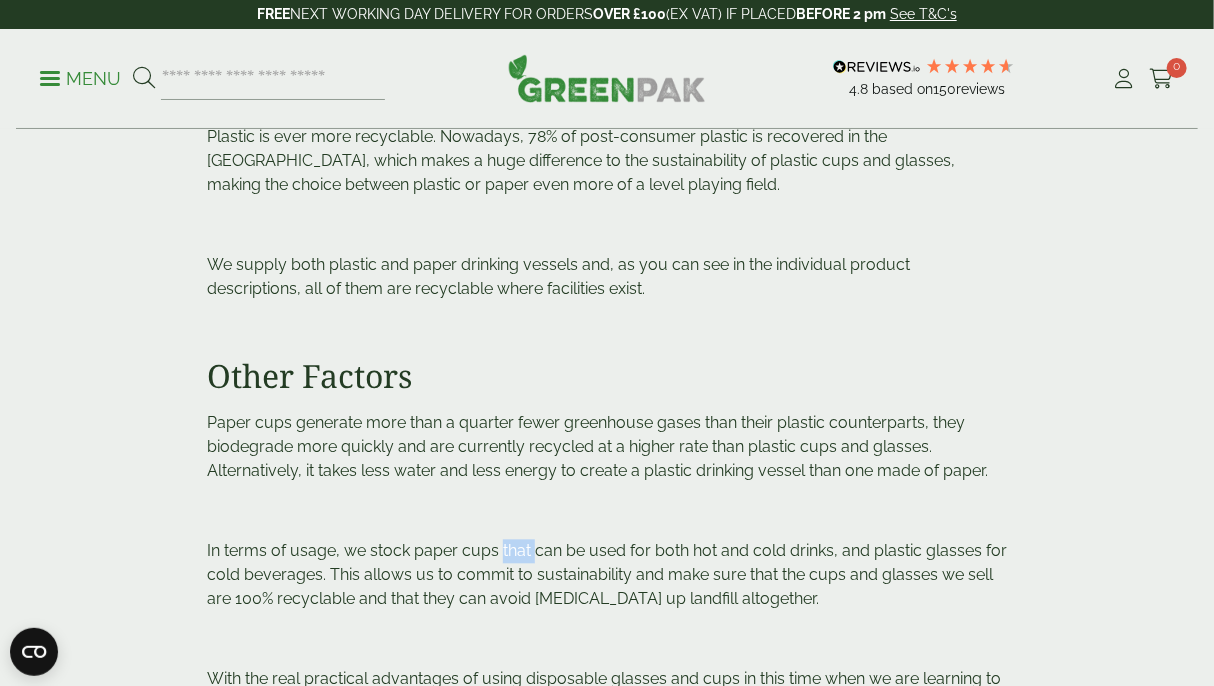 click on "In terms of usage, we stock paper cups that can be used for both hot and cold drinks, and plastic glasses for cold beverages. This allows us to commit to sustainability and make sure that the cups and glasses we sell are 100% recyclable and that they can avoid [MEDICAL_DATA] up landfill altogether." at bounding box center (607, 575) 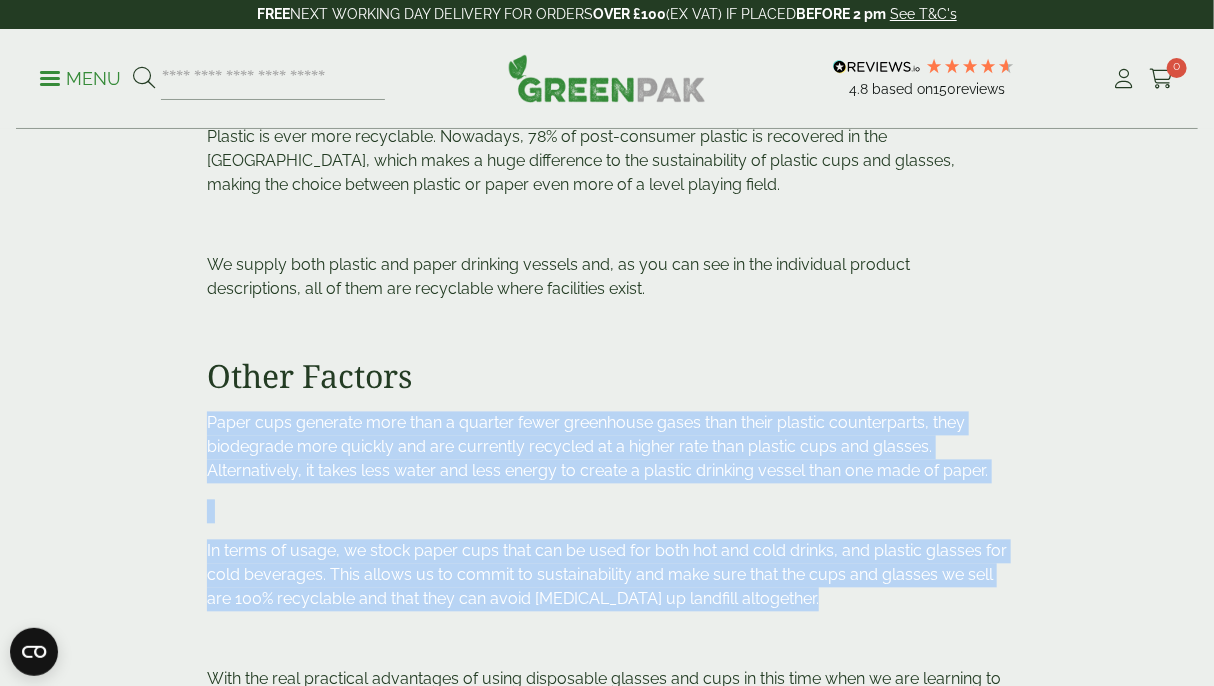 drag, startPoint x: 516, startPoint y: 533, endPoint x: 515, endPoint y: 429, distance: 104.00481 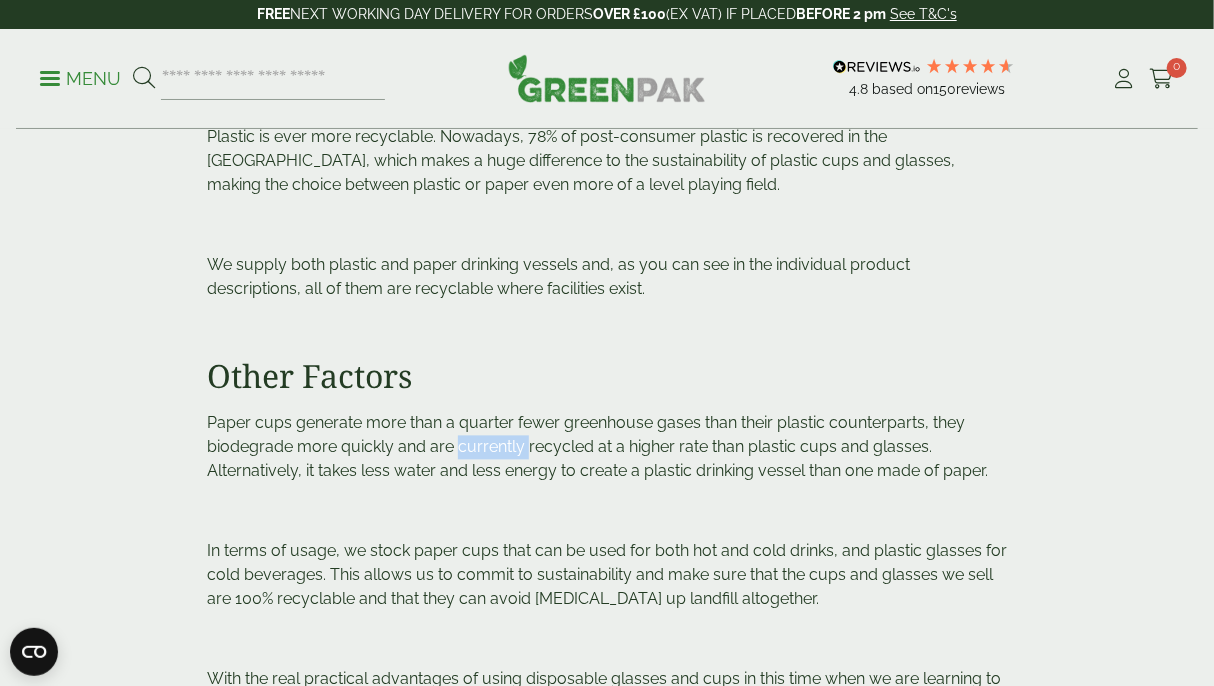 click on "Paper cups generate more than a quarter fewer greenhouse gases than their plastic counterparts, they biodegrade more quickly and are currently recycled at a higher rate than plastic cups and glasses. Alternatively, it takes less water and less energy to create a plastic drinking vessel than one made of paper." at bounding box center (597, 447) 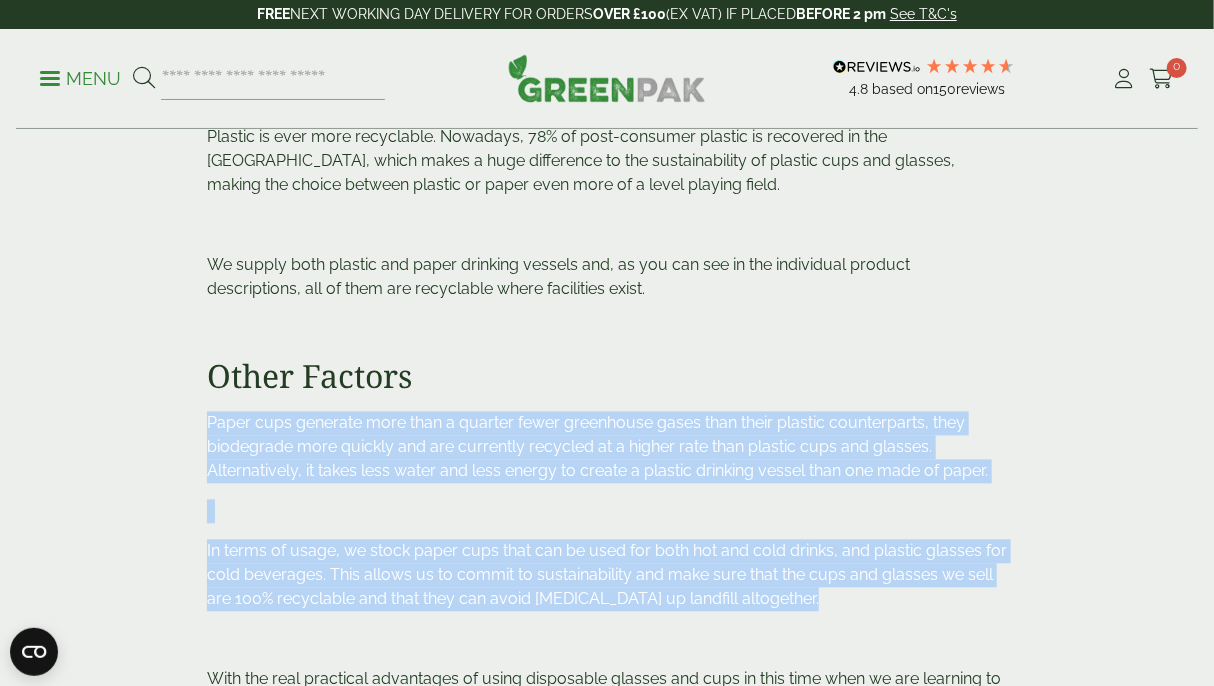 drag, startPoint x: 515, startPoint y: 429, endPoint x: 514, endPoint y: 544, distance: 115.00435 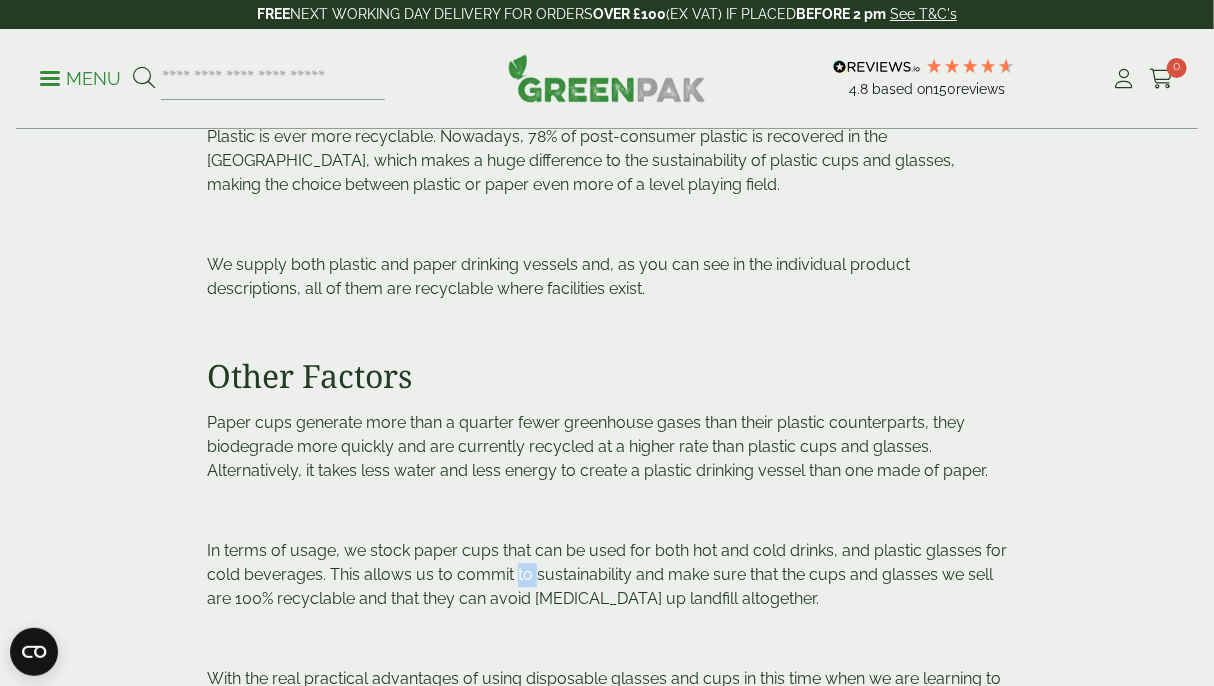 click on "In terms of usage, we stock paper cups that can be used for both hot and cold drinks, and plastic glasses for cold beverages. This allows us to commit to sustainability and make sure that the cups and glasses we sell are 100% recyclable and that they can avoid [MEDICAL_DATA] up landfill altogether." at bounding box center [607, 575] 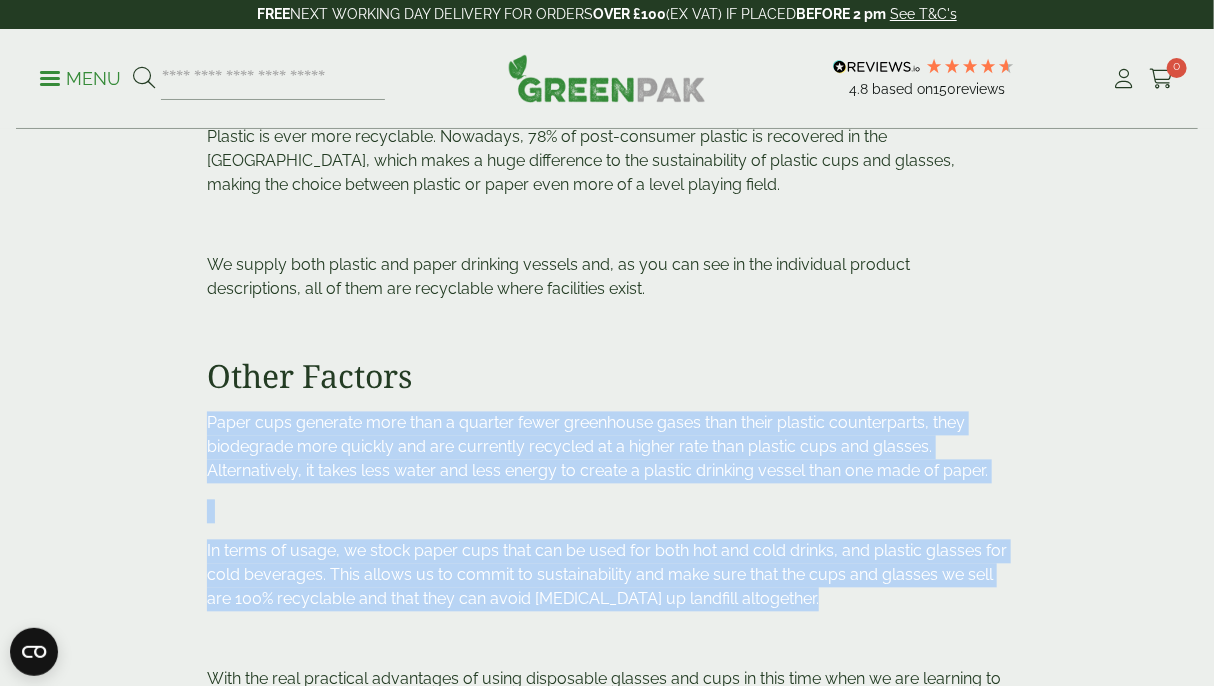 drag, startPoint x: 514, startPoint y: 544, endPoint x: 516, endPoint y: 443, distance: 101.0198 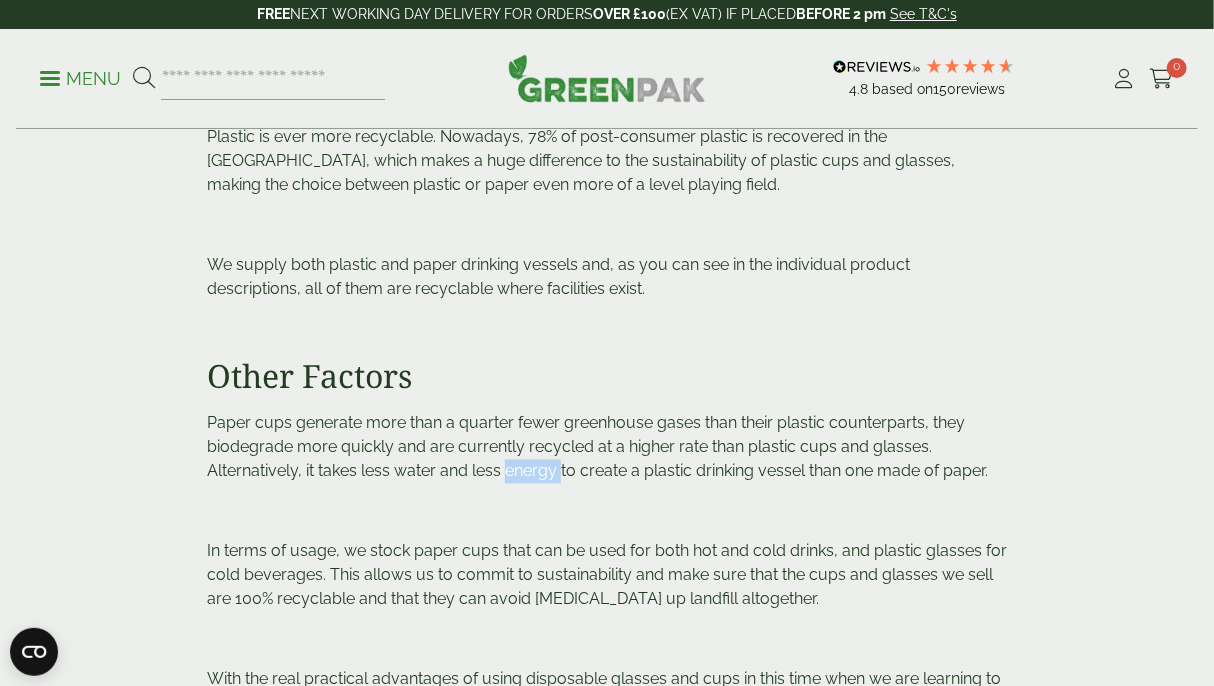 click on "Paper cups generate more than a quarter fewer greenhouse gases than their plastic counterparts, they biodegrade more quickly and are currently recycled at a higher rate than plastic cups and glasses. Alternatively, it takes less water and less energy to create a plastic drinking vessel than one made of paper." at bounding box center (597, 447) 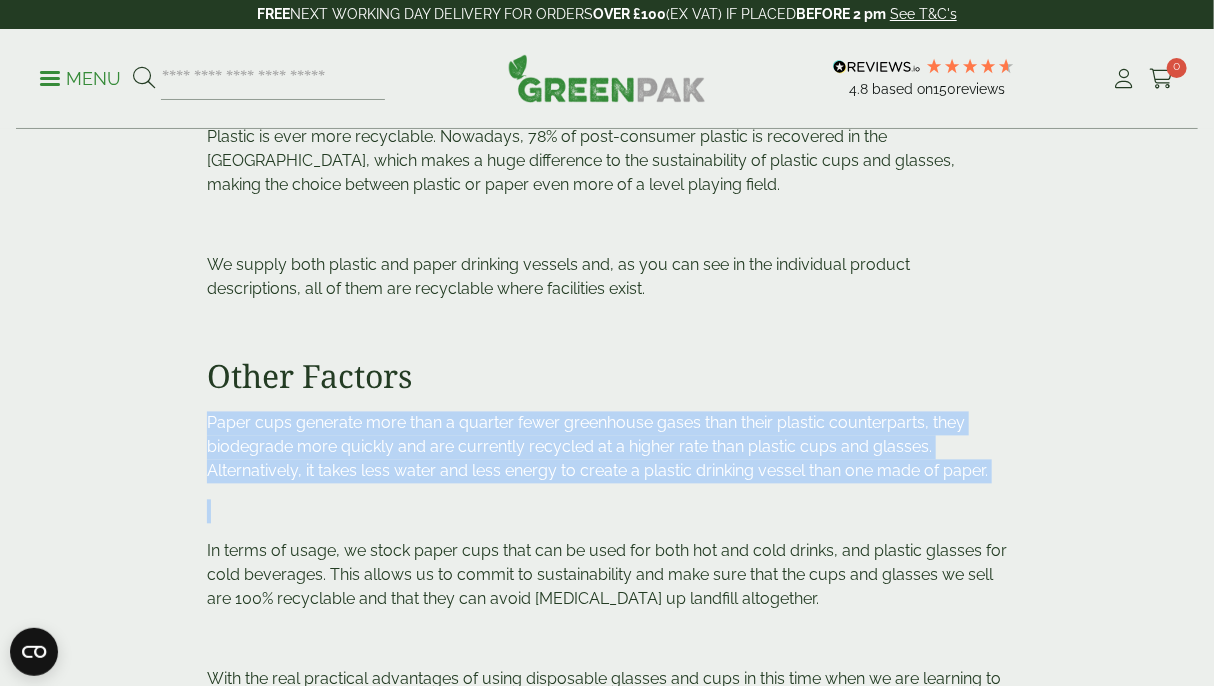 drag, startPoint x: 516, startPoint y: 443, endPoint x: 515, endPoint y: 499, distance: 56.008926 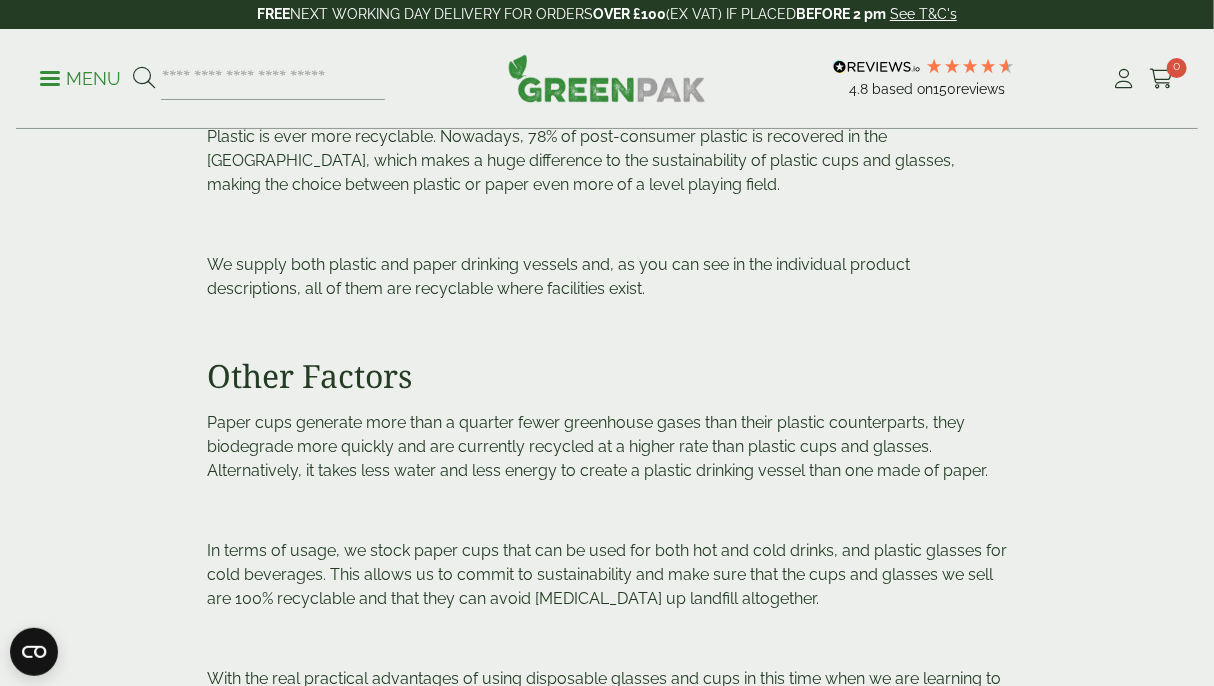 click at bounding box center (607, 512) 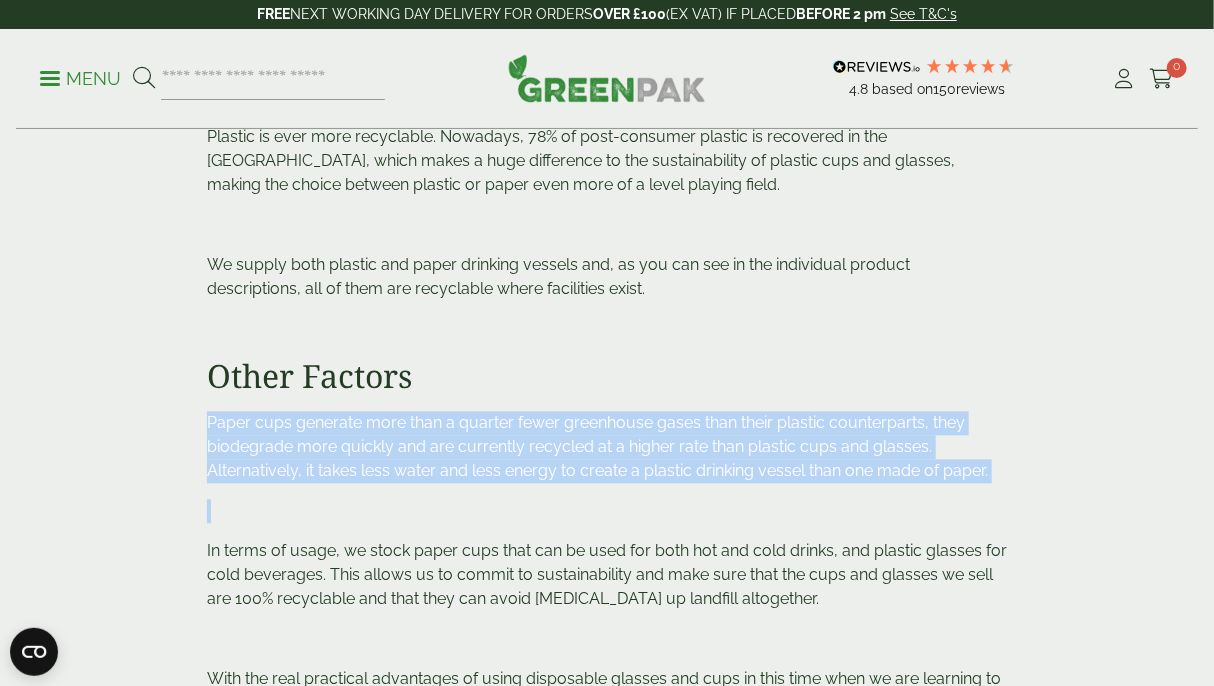 drag, startPoint x: 515, startPoint y: 499, endPoint x: 512, endPoint y: 436, distance: 63.07139 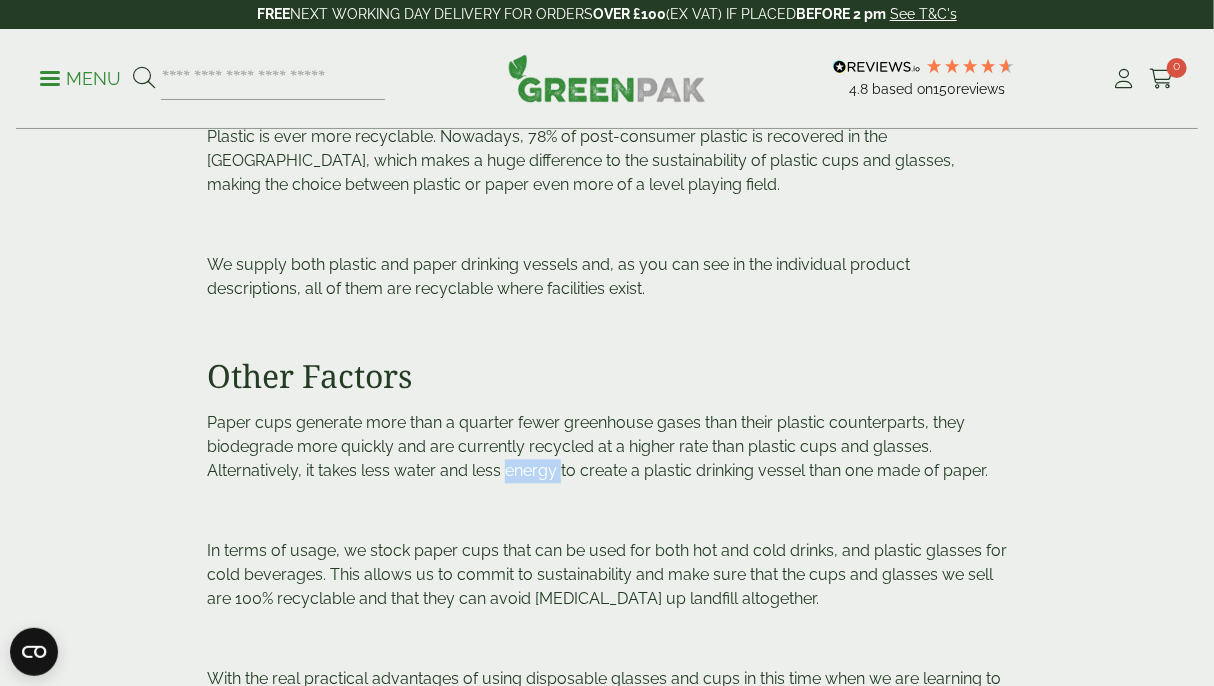 click on "Paper cups generate more than a quarter fewer greenhouse gases than their plastic counterparts, they biodegrade more quickly and are currently recycled at a higher rate than plastic cups and glasses. Alternatively, it takes less water and less energy to create a plastic drinking vessel than one made of paper." at bounding box center (607, 448) 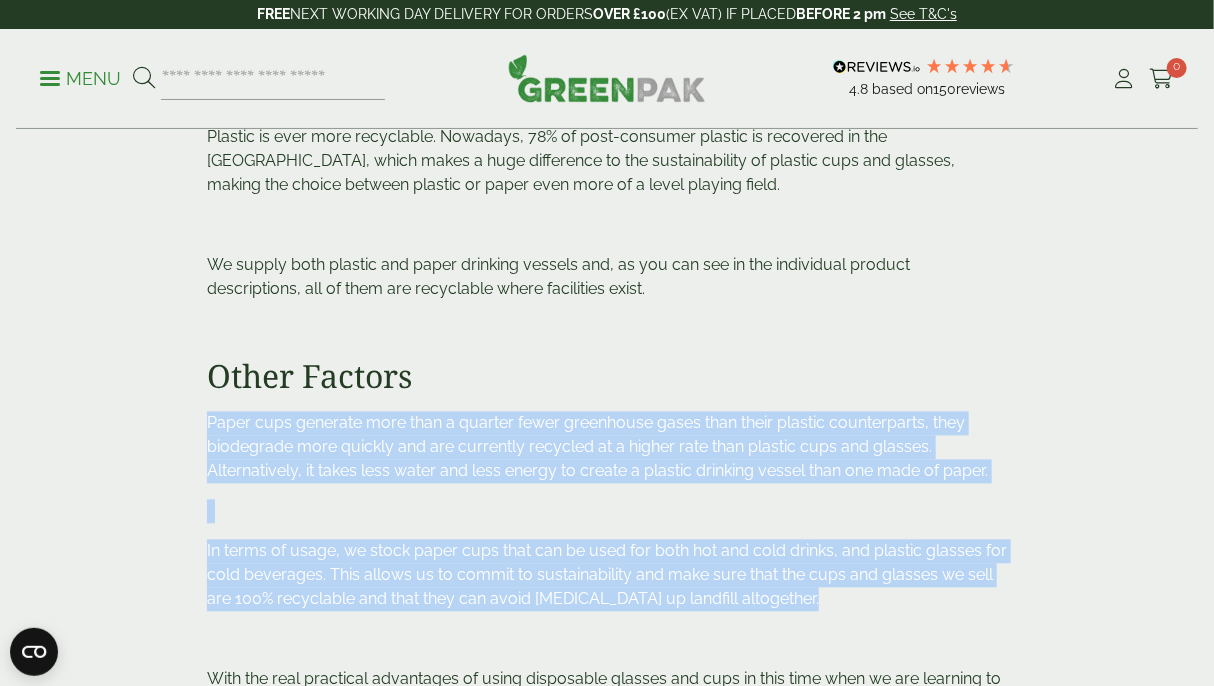 drag, startPoint x: 512, startPoint y: 436, endPoint x: 521, endPoint y: 521, distance: 85.47514 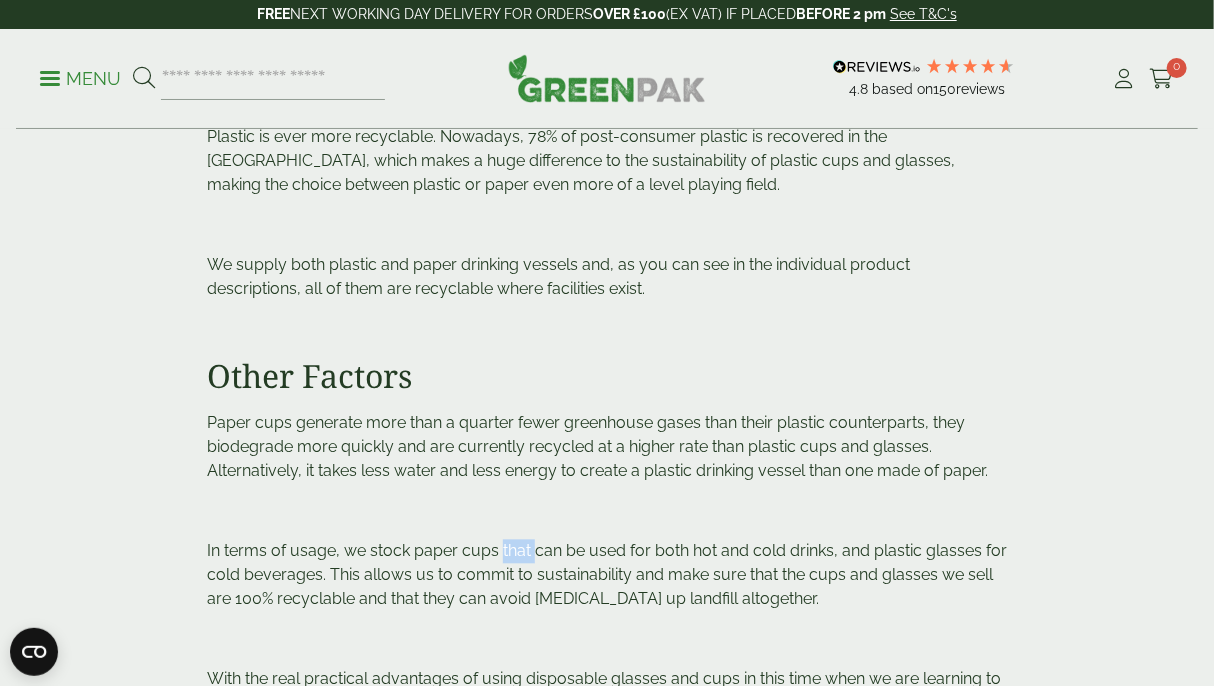 click on "In terms of usage, we stock paper cups that can be used for both hot and cold drinks, and plastic glasses for cold beverages. This allows us to commit to sustainability and make sure that the cups and glasses we sell are 100% recyclable and that they can avoid [MEDICAL_DATA] up landfill altogether." at bounding box center (607, 575) 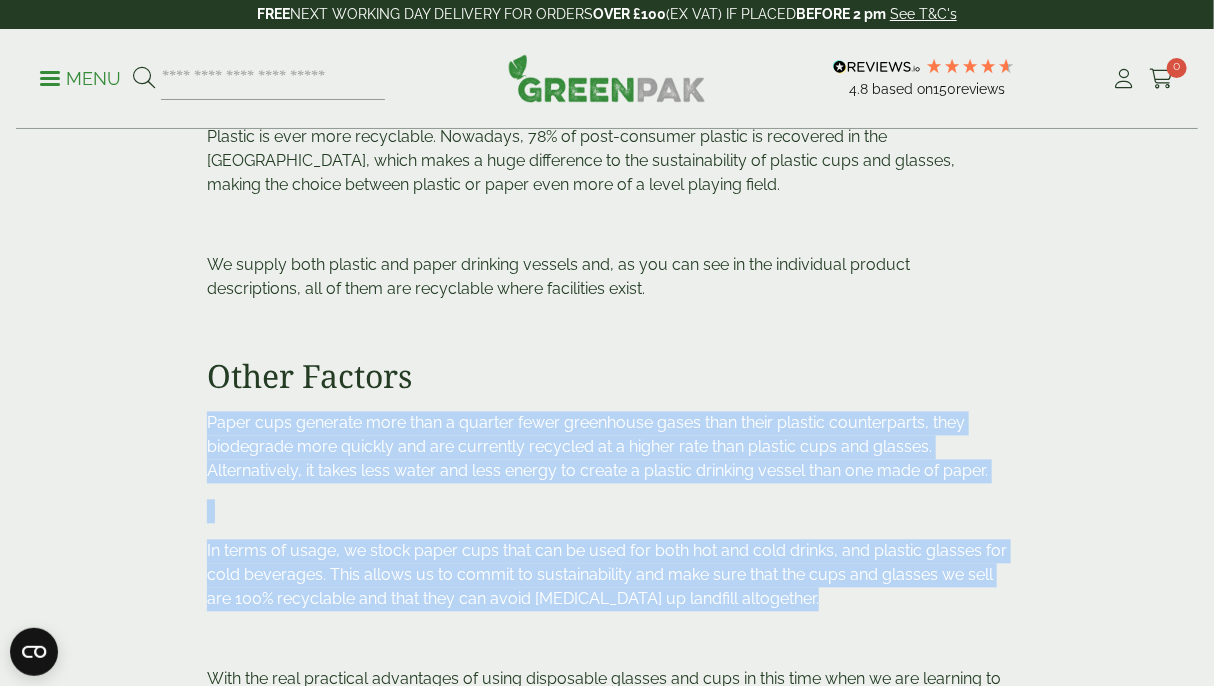 drag, startPoint x: 521, startPoint y: 521, endPoint x: 523, endPoint y: 439, distance: 82.02438 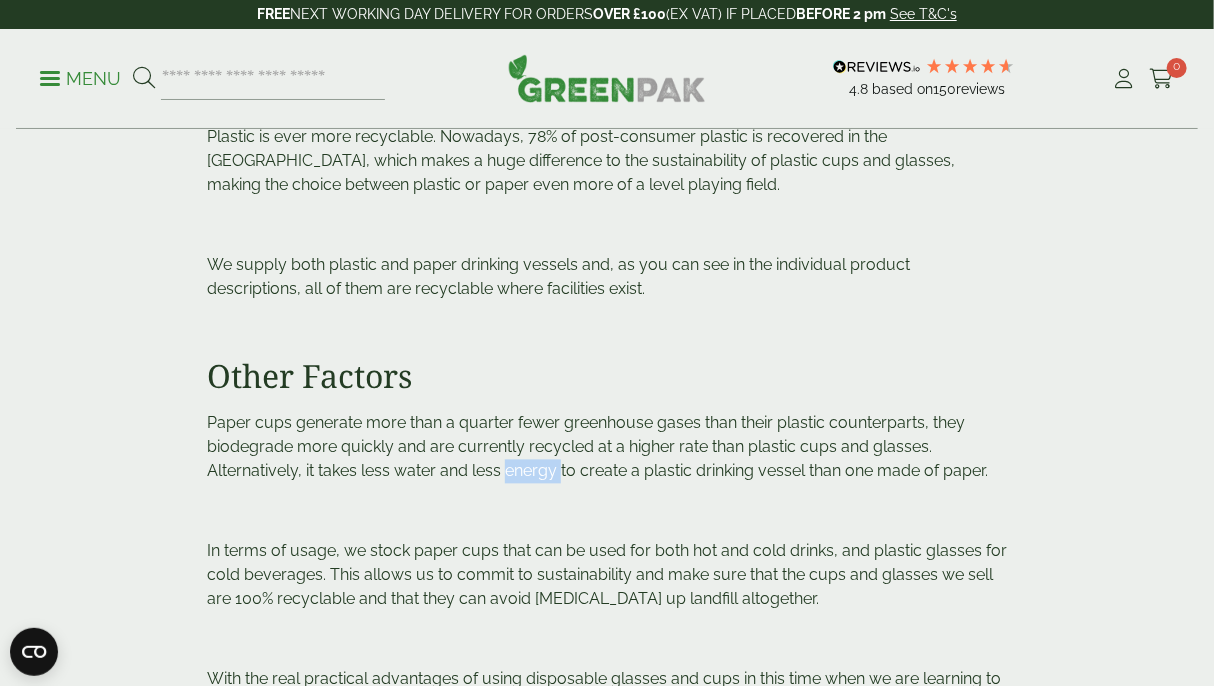 click on "Paper cups generate more than a quarter fewer greenhouse gases than their plastic counterparts, they biodegrade more quickly and are currently recycled at a higher rate than plastic cups and glasses. Alternatively, it takes less water and less energy to create a plastic drinking vessel than one made of paper." at bounding box center [597, 447] 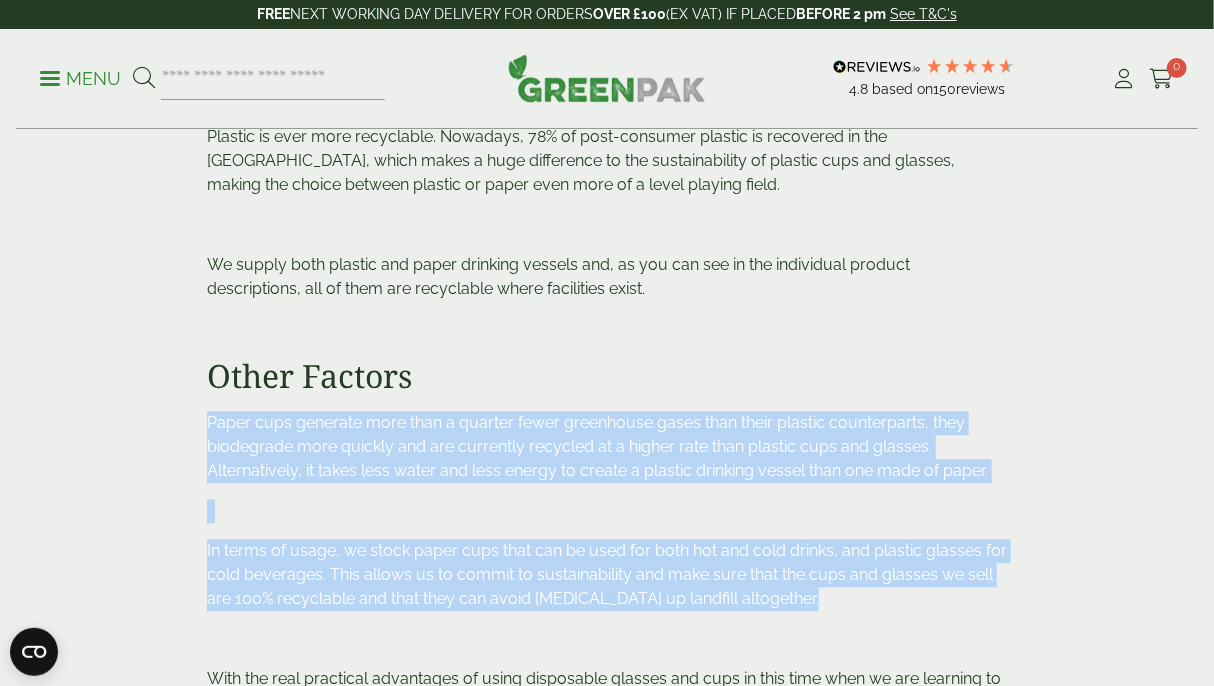 drag, startPoint x: 523, startPoint y: 439, endPoint x: 523, endPoint y: 515, distance: 76 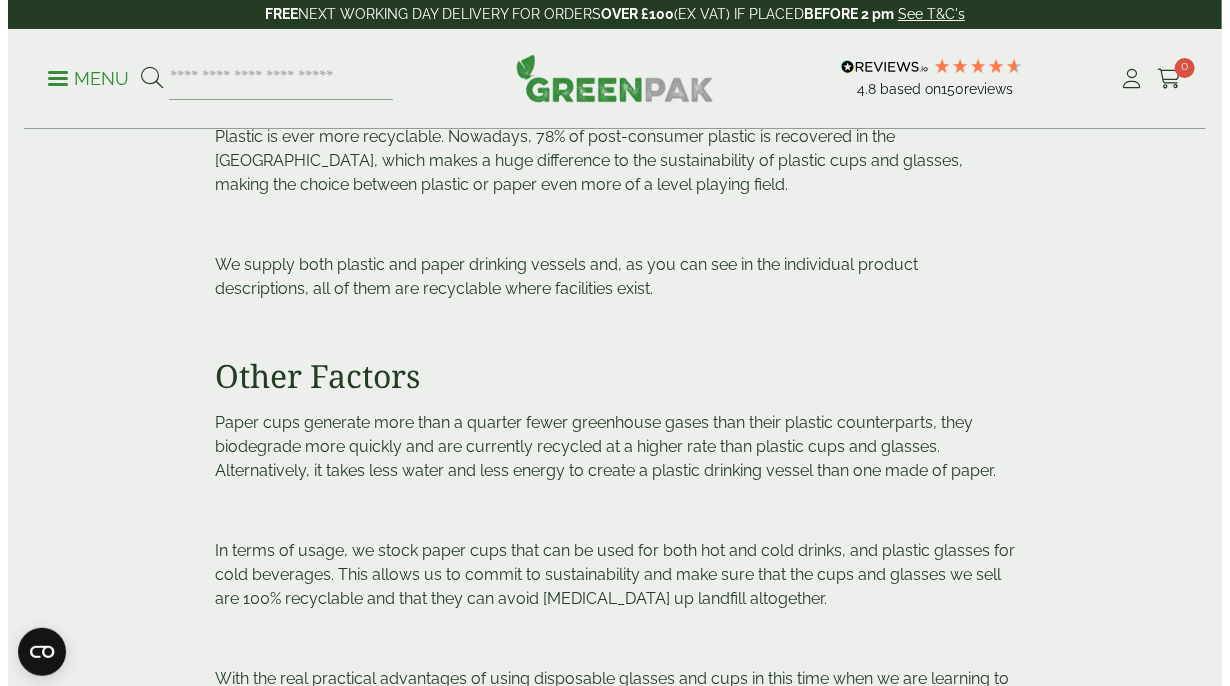 scroll, scrollTop: 1592, scrollLeft: 0, axis: vertical 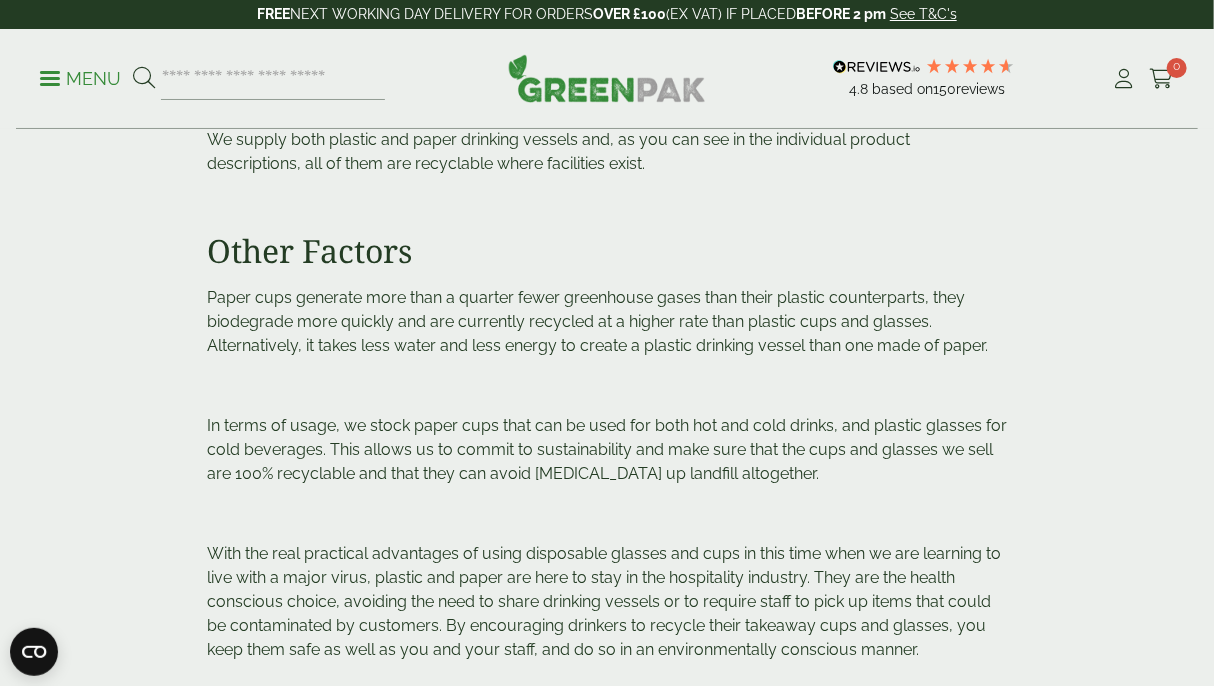 click on "With the real practical advantages of using disposable glasses and cups in this time when we are learning to live with a major virus, plastic and paper are here to stay in the hospitality industry. They are the health conscious choice, avoiding the need to share drinking vessels or to require staff to pick up items that could be contaminated by customers. By encouraging drinkers to recycle their takeaway cups and glasses, you keep them safe as well as you and your staff, and do so in an environmentally conscious manner." at bounding box center [604, 601] 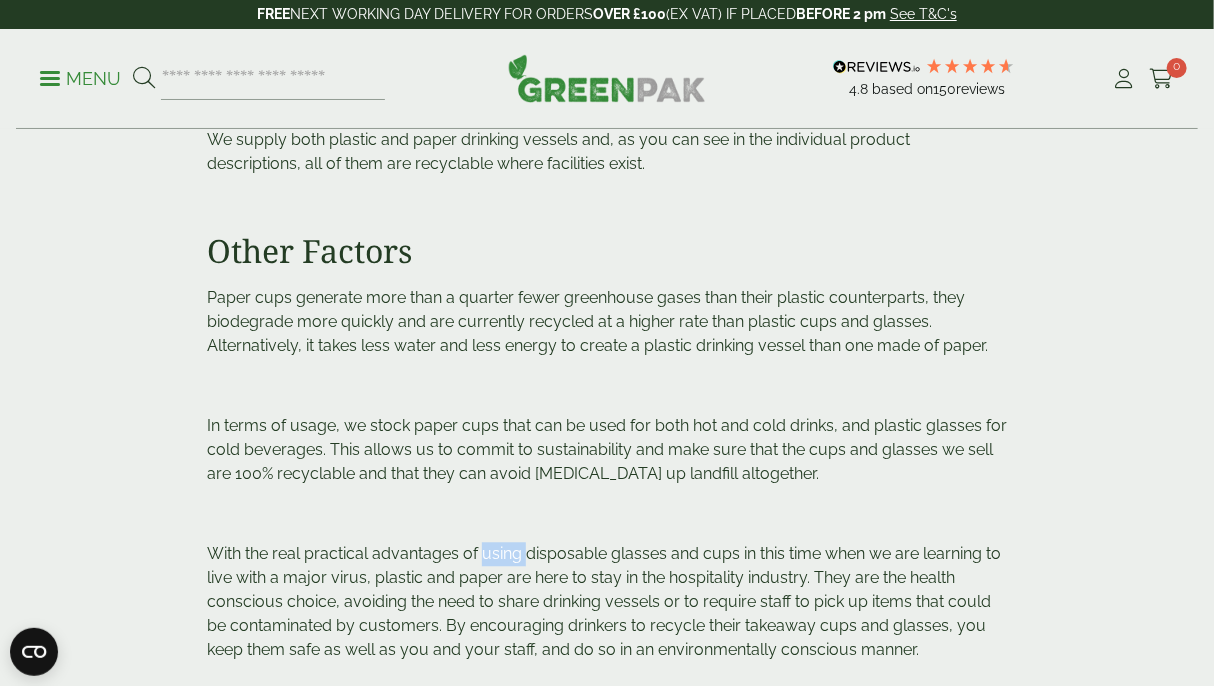 click on "With the real practical advantages of using disposable glasses and cups in this time when we are learning to live with a major virus, plastic and paper are here to stay in the hospitality industry. They are the health conscious choice, avoiding the need to share drinking vessels or to require staff to pick up items that could be contaminated by customers. By encouraging drinkers to recycle their takeaway cups and glasses, you keep them safe as well as you and your staff, and do so in an environmentally conscious manner." at bounding box center [604, 601] 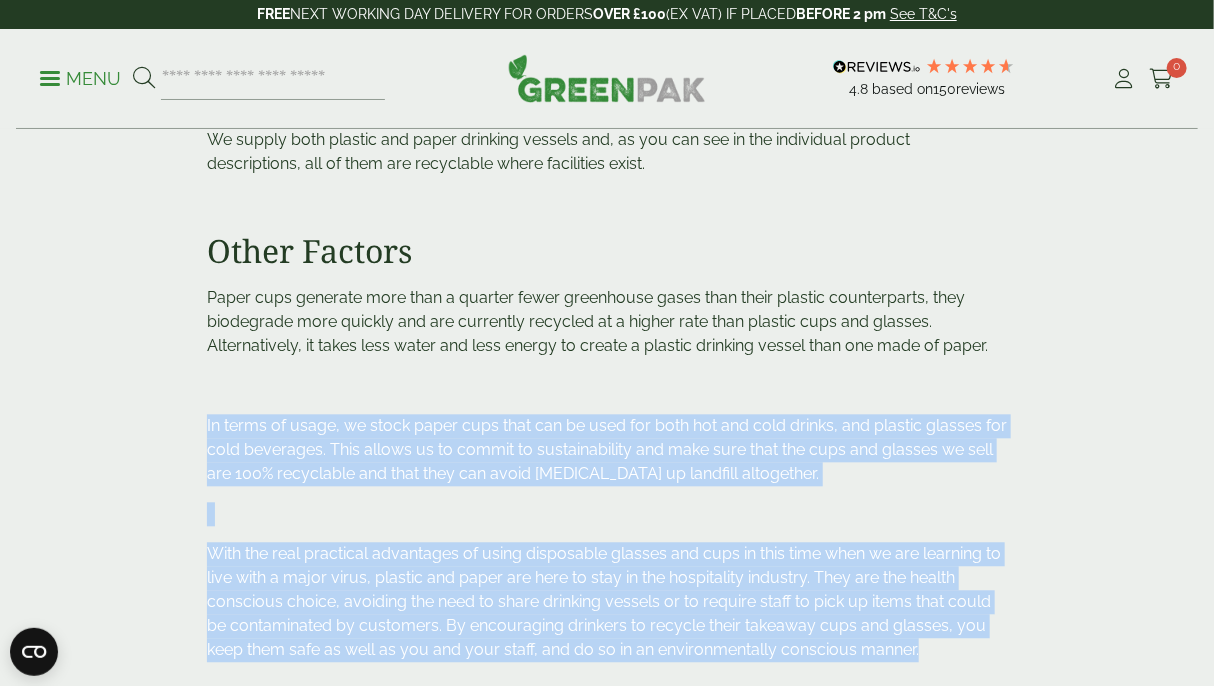 drag, startPoint x: 500, startPoint y: 526, endPoint x: 490, endPoint y: 417, distance: 109.457756 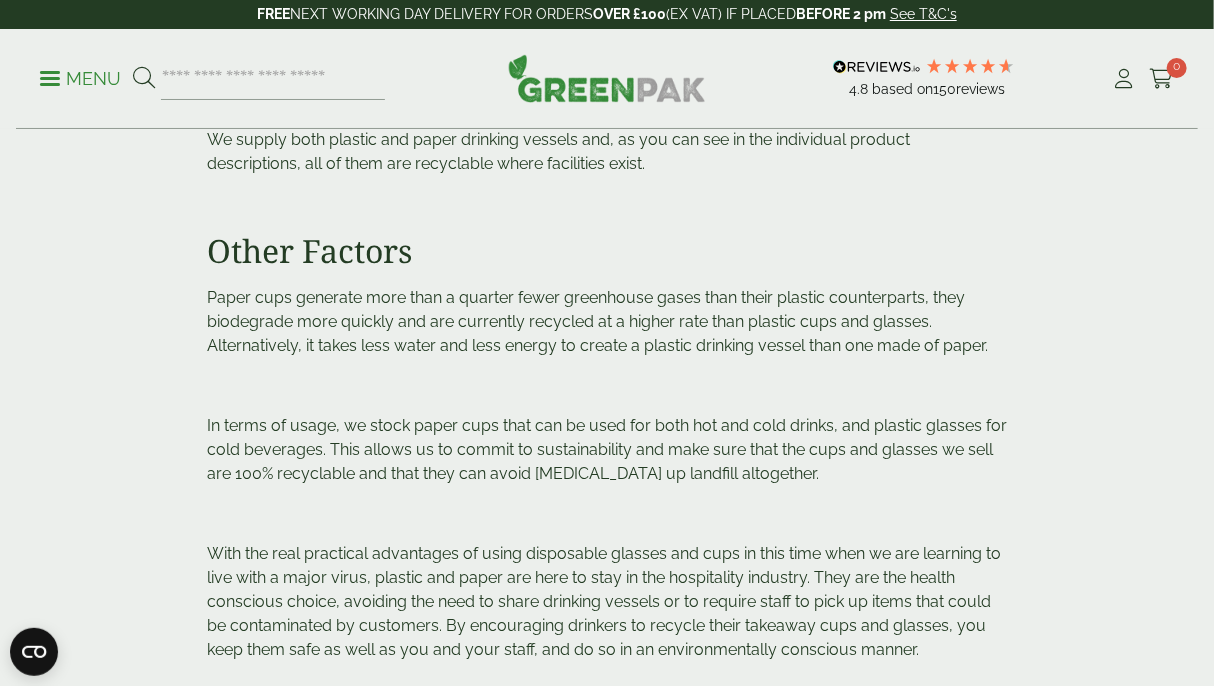 click on "Menu" at bounding box center (80, 79) 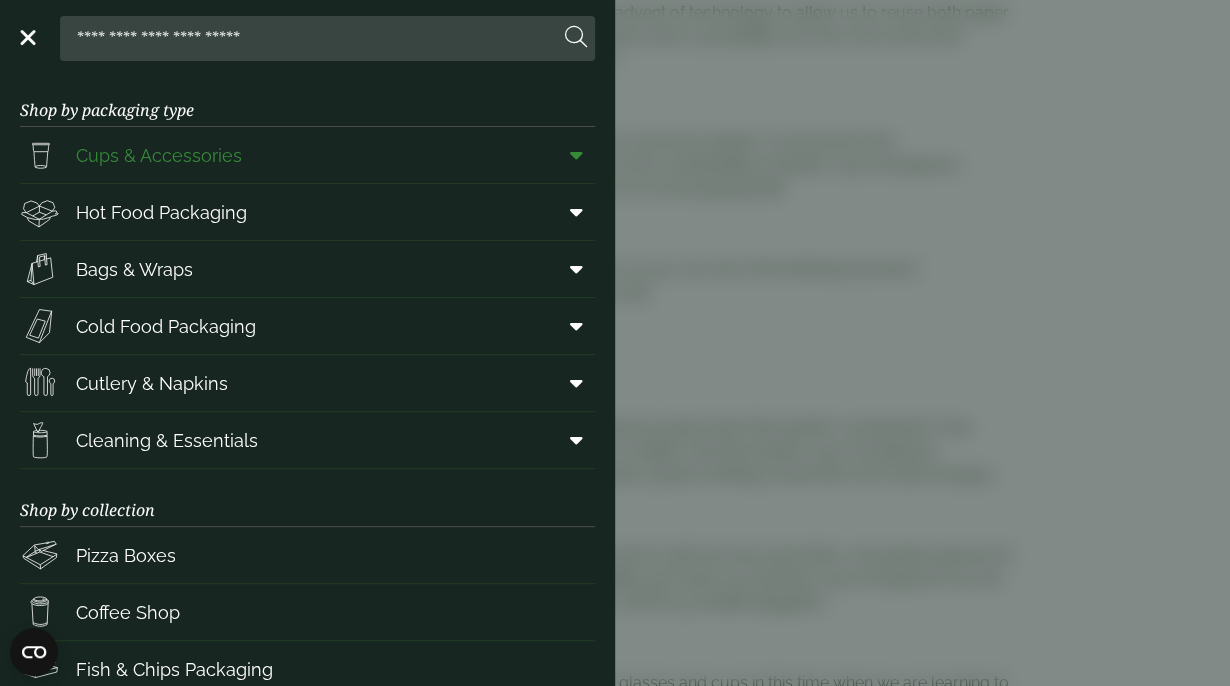 click at bounding box center (572, 155) 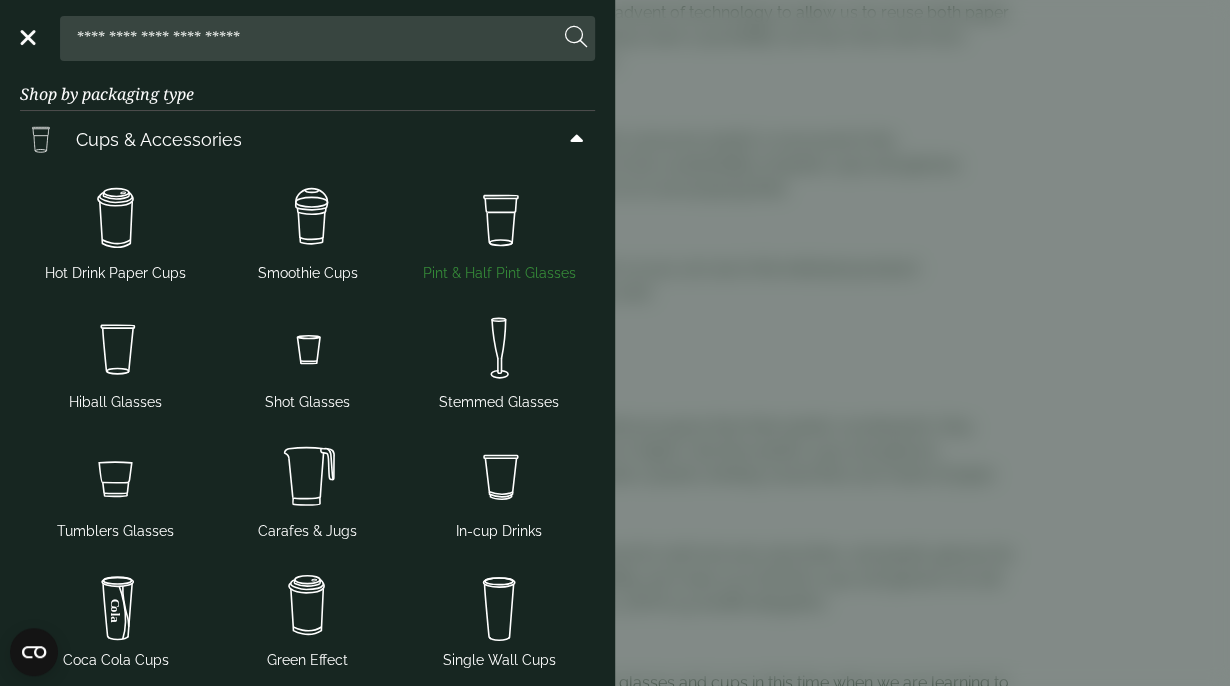 scroll, scrollTop: 0, scrollLeft: 0, axis: both 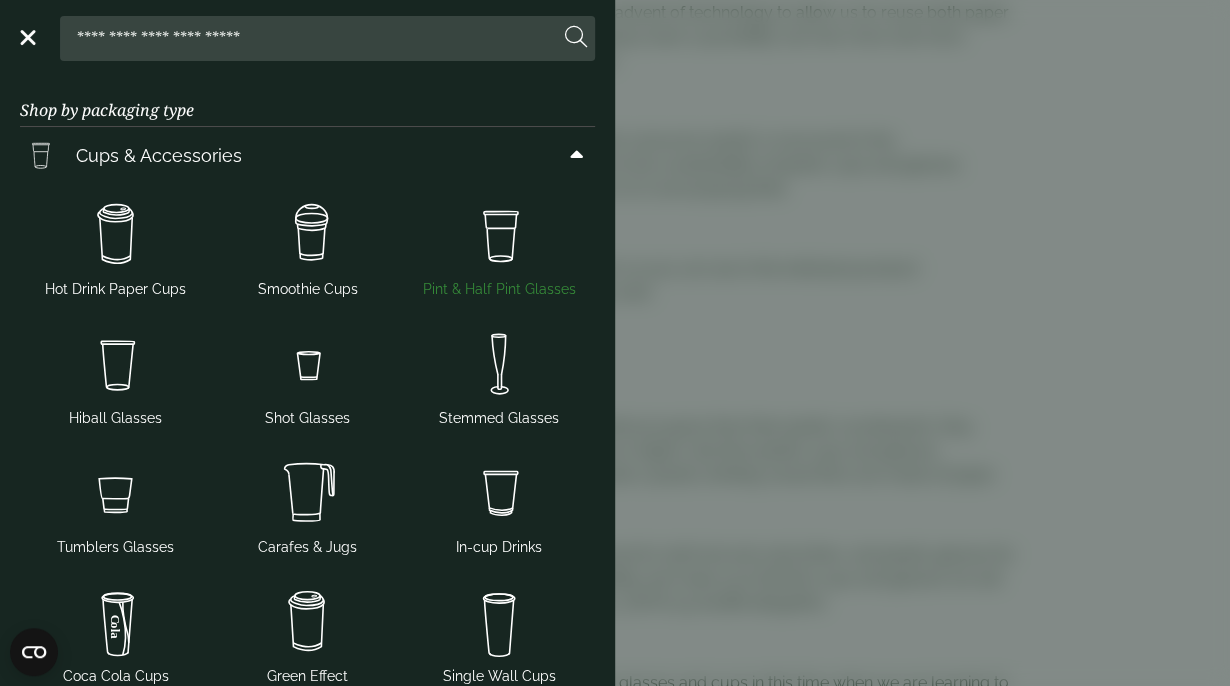 click at bounding box center [499, 235] 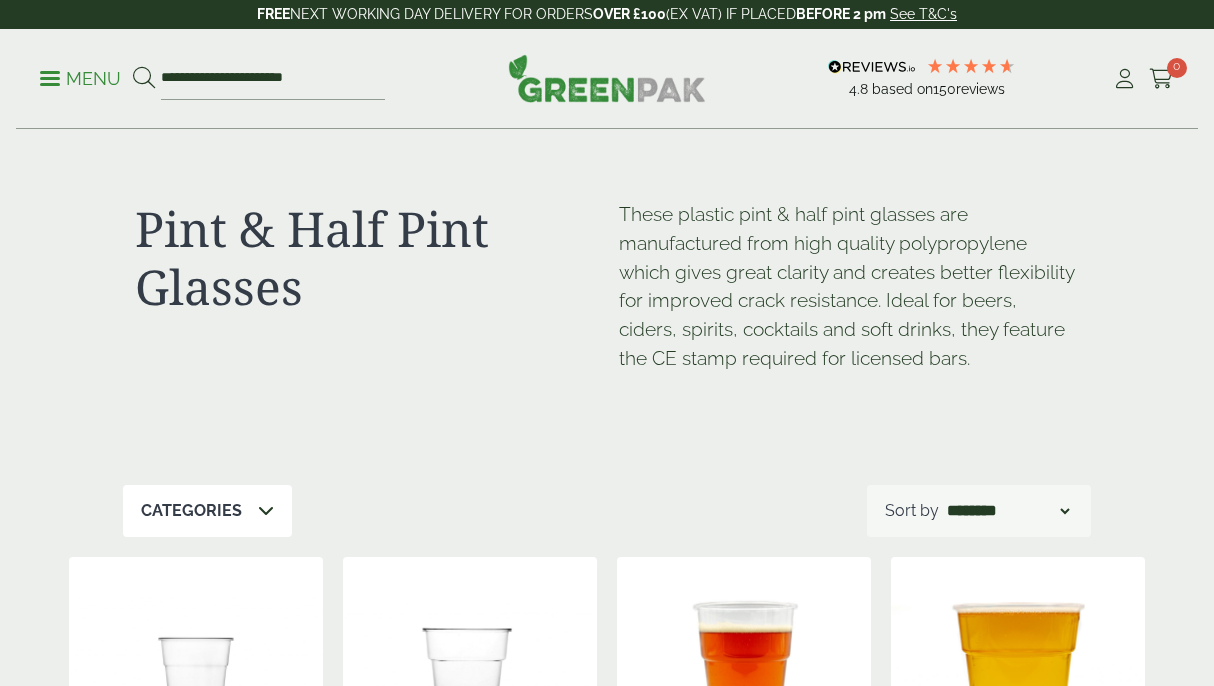 scroll, scrollTop: 475, scrollLeft: 0, axis: vertical 